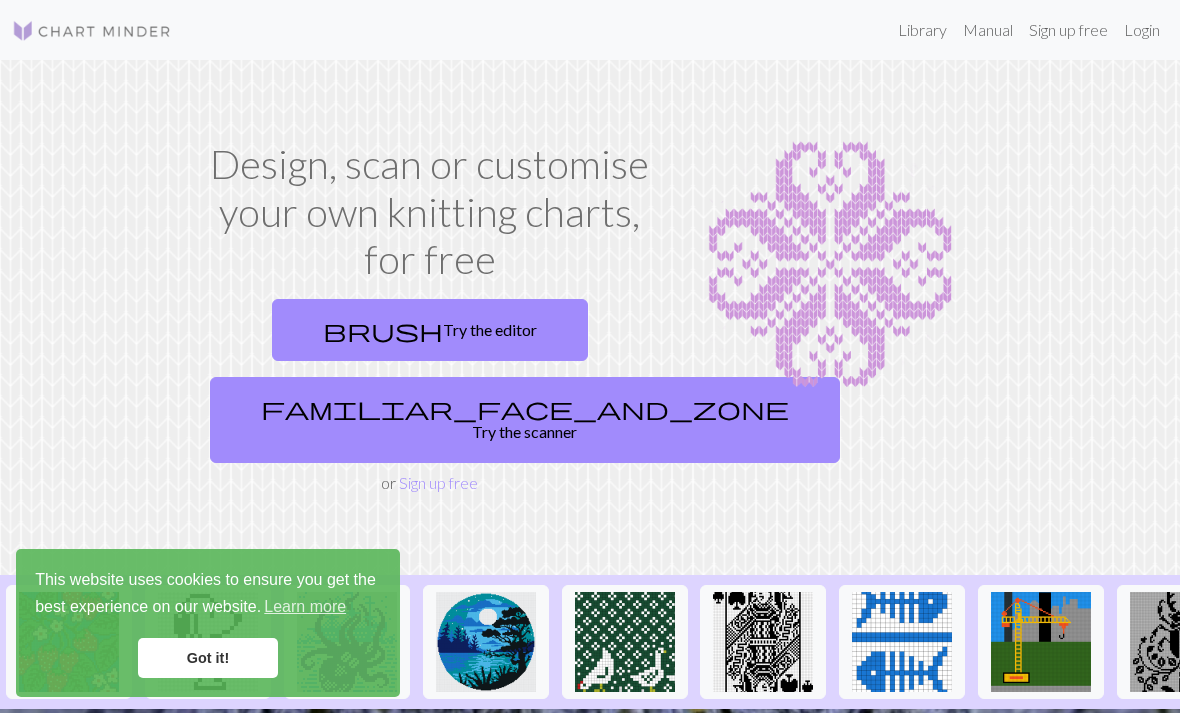 scroll, scrollTop: 0, scrollLeft: 0, axis: both 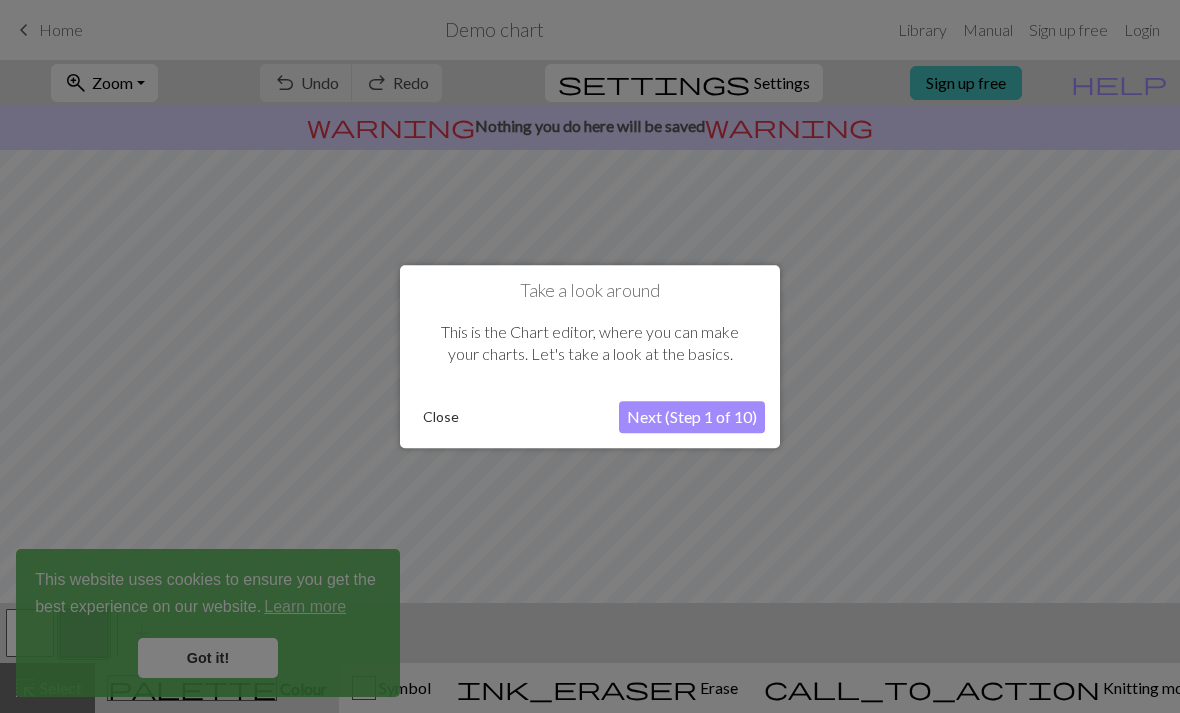 click on "Next (Step 1 of 10)" at bounding box center [692, 417] 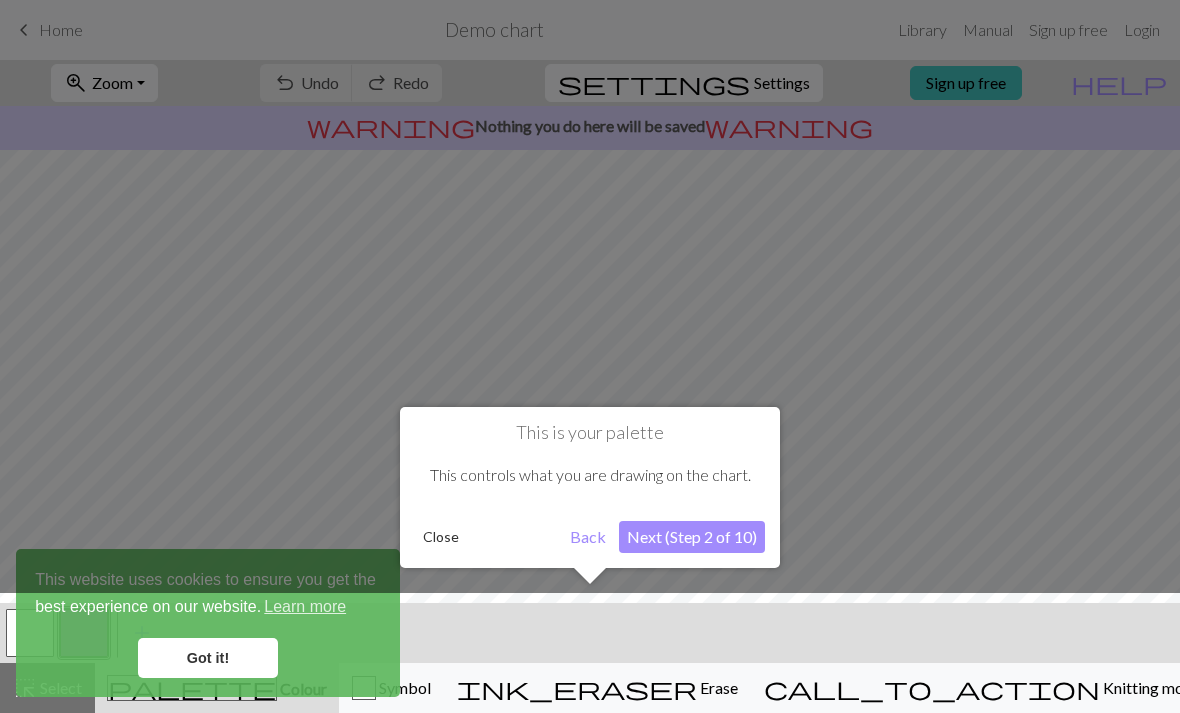 click on "Close" at bounding box center (441, 537) 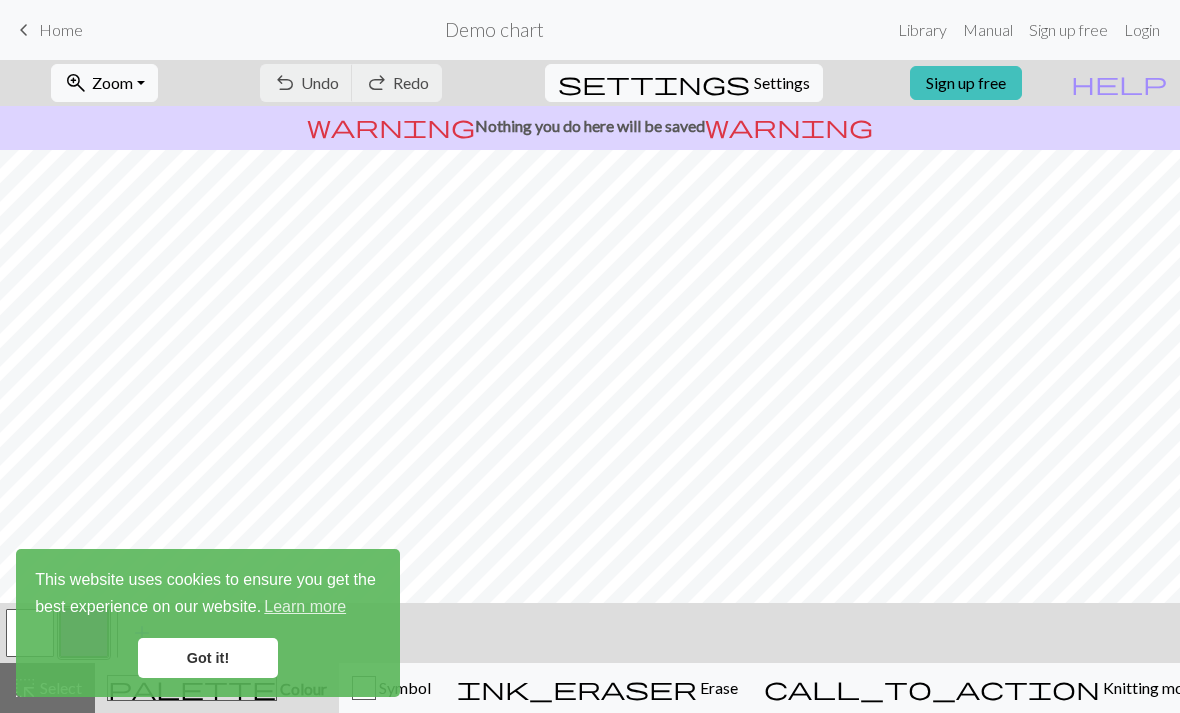 click on "Got it!" at bounding box center (208, 658) 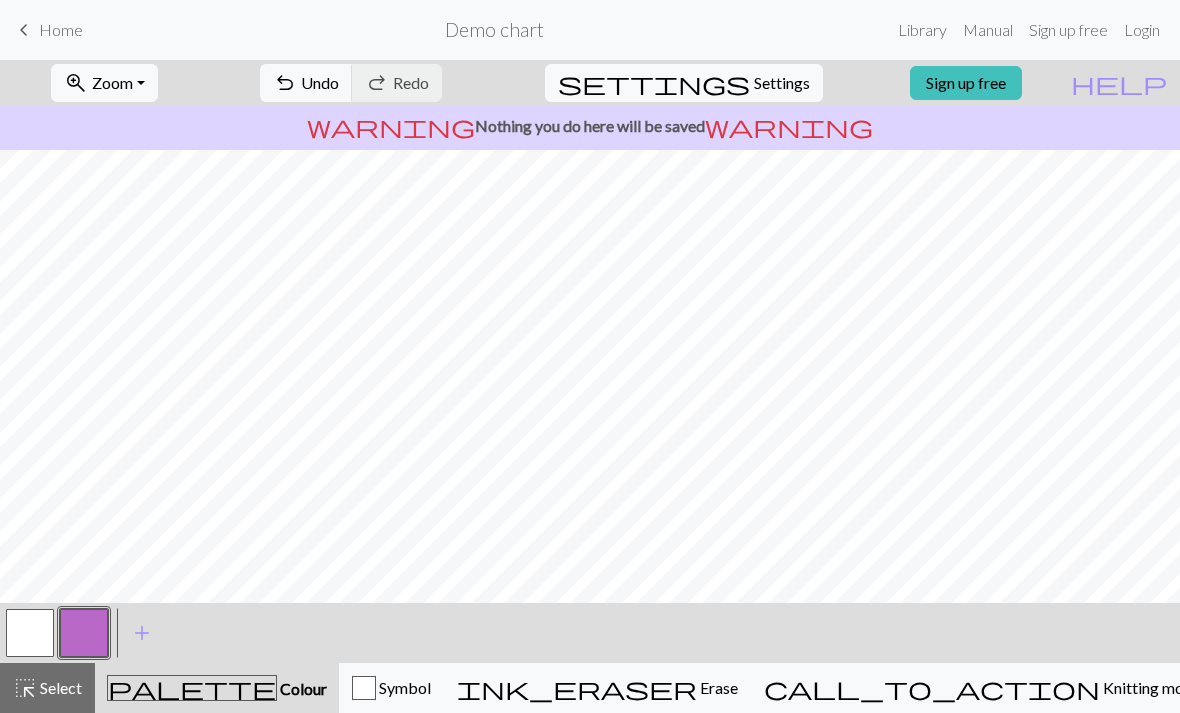 click on "ink_eraser   Erase   Erase" at bounding box center [597, 688] 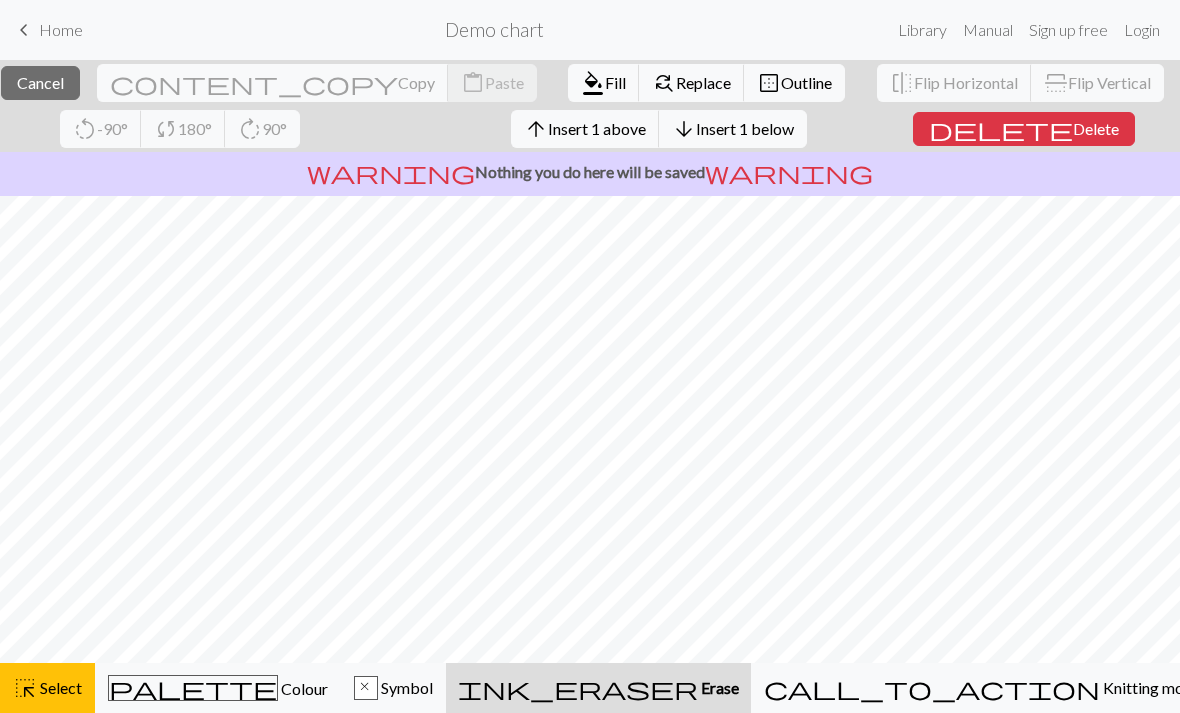 scroll, scrollTop: 0, scrollLeft: 0, axis: both 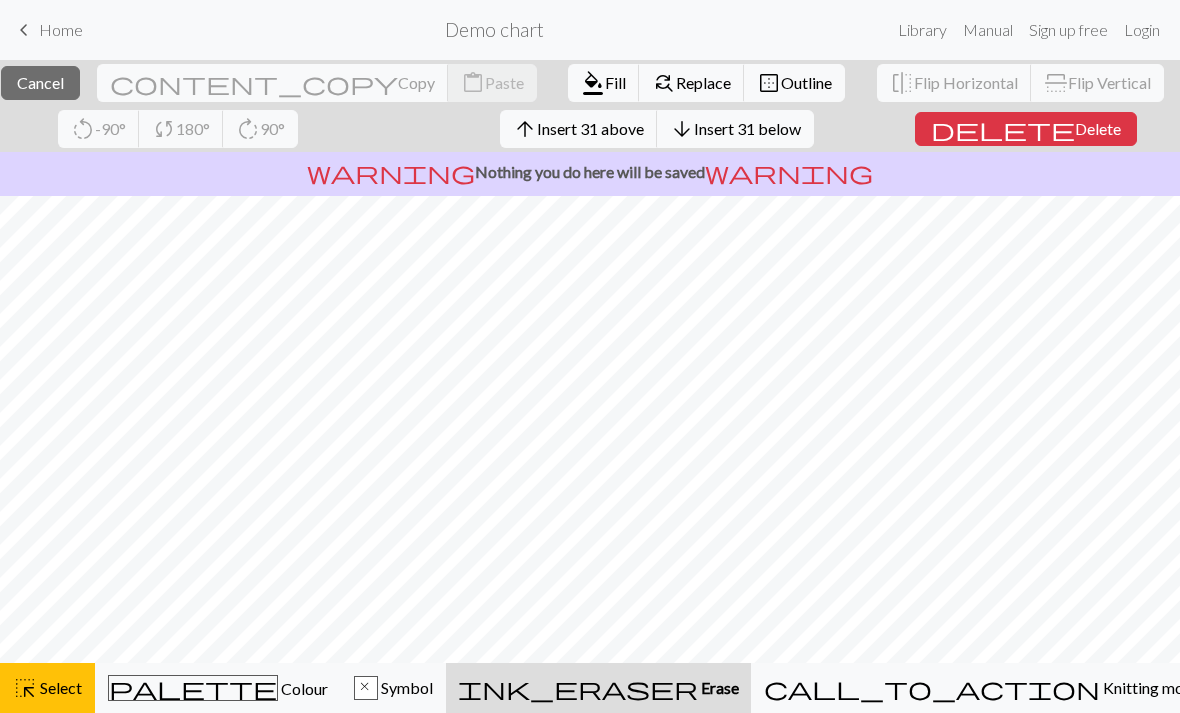 click on "ink_eraser   Erase   Erase" at bounding box center (598, 688) 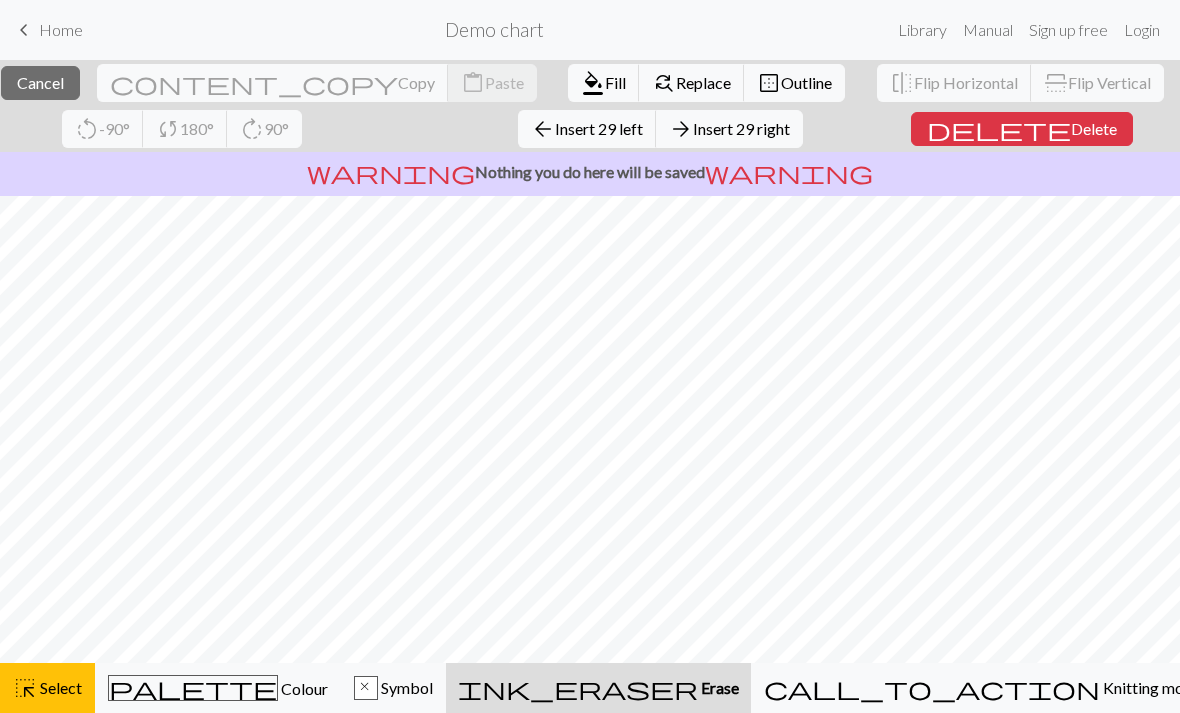 click on "delete" at bounding box center (999, 129) 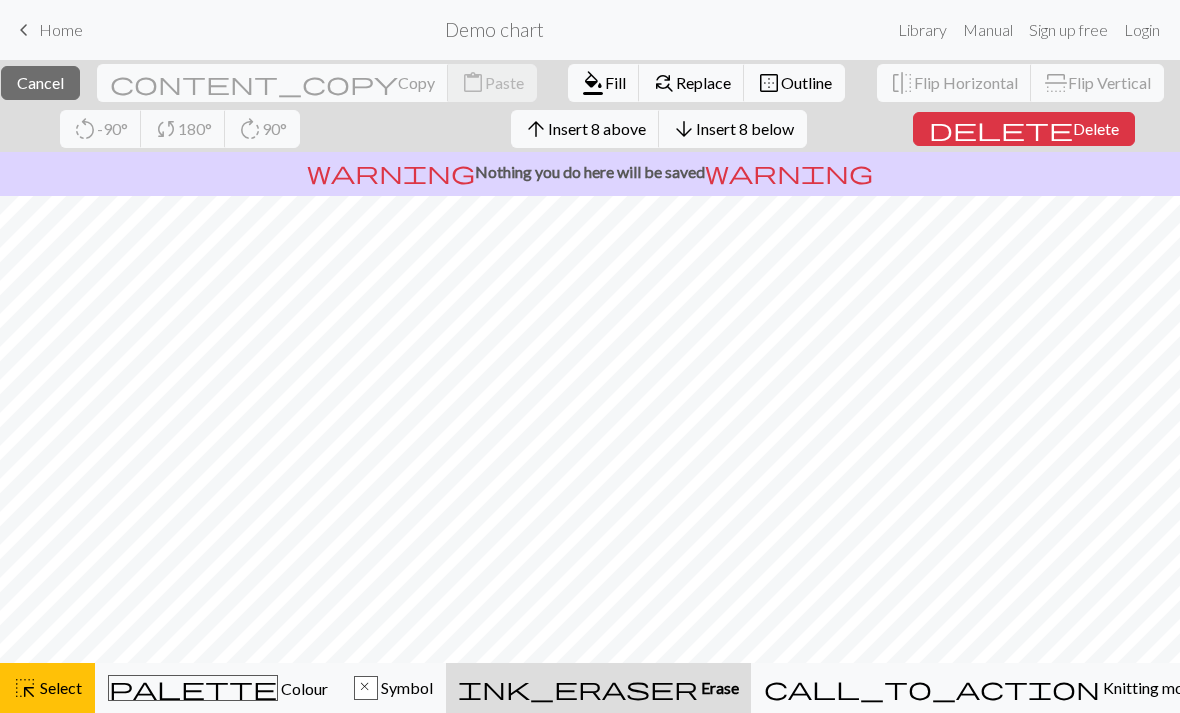 click on "delete  Delete" at bounding box center [1024, 129] 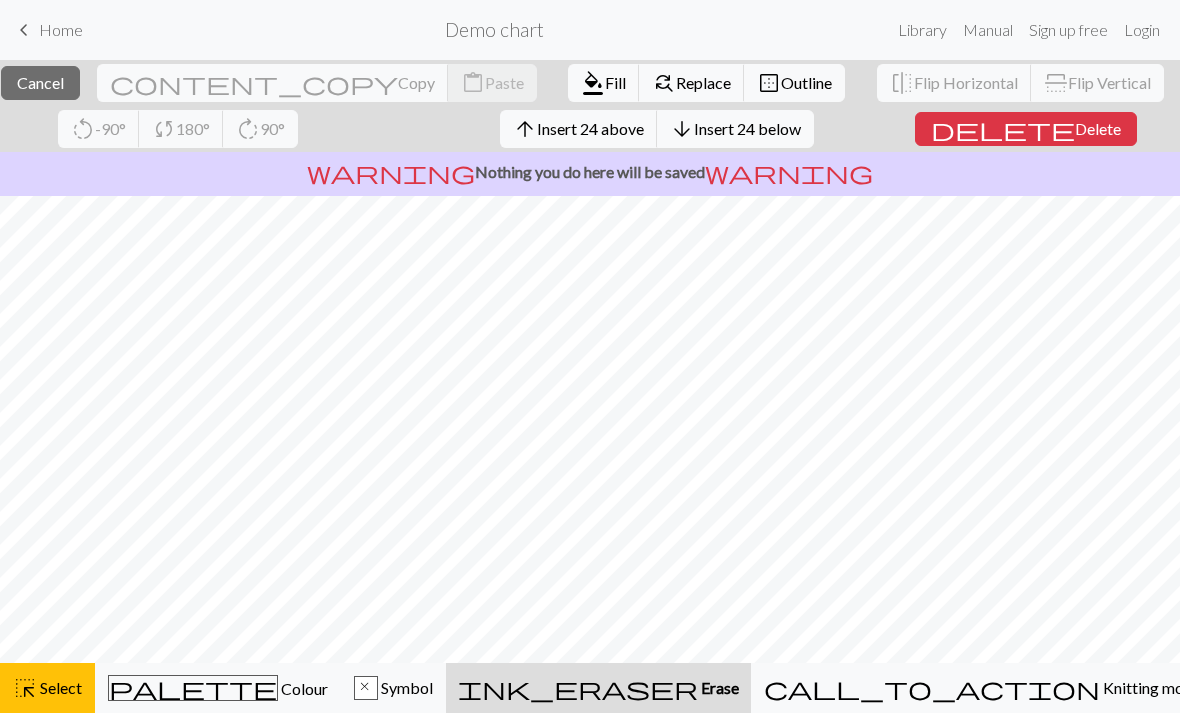 click on "Outline" at bounding box center (806, 82) 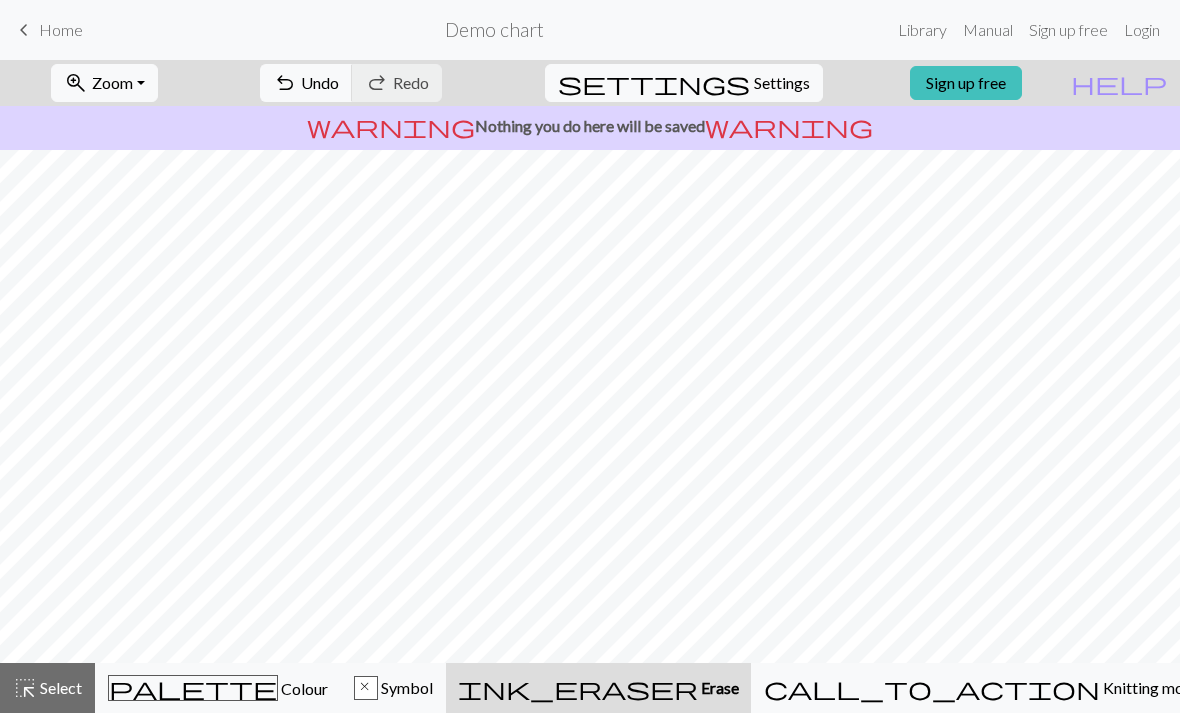 click on "Undo" at bounding box center [320, 82] 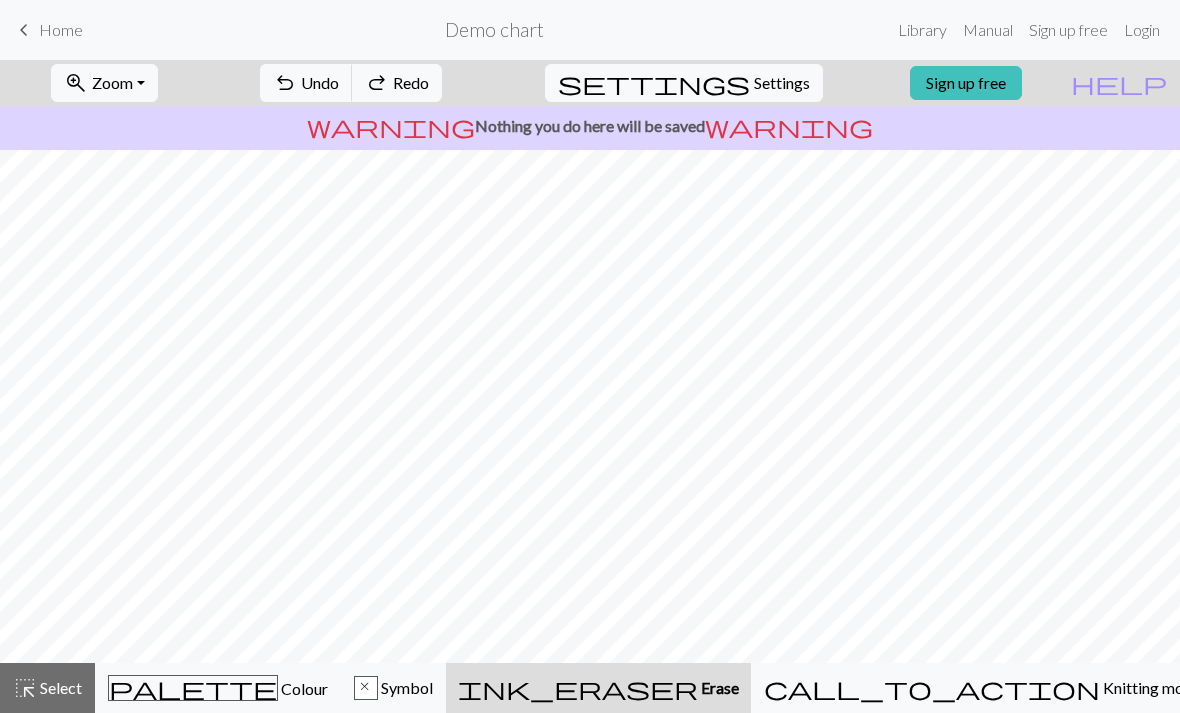click on "Undo" at bounding box center [320, 82] 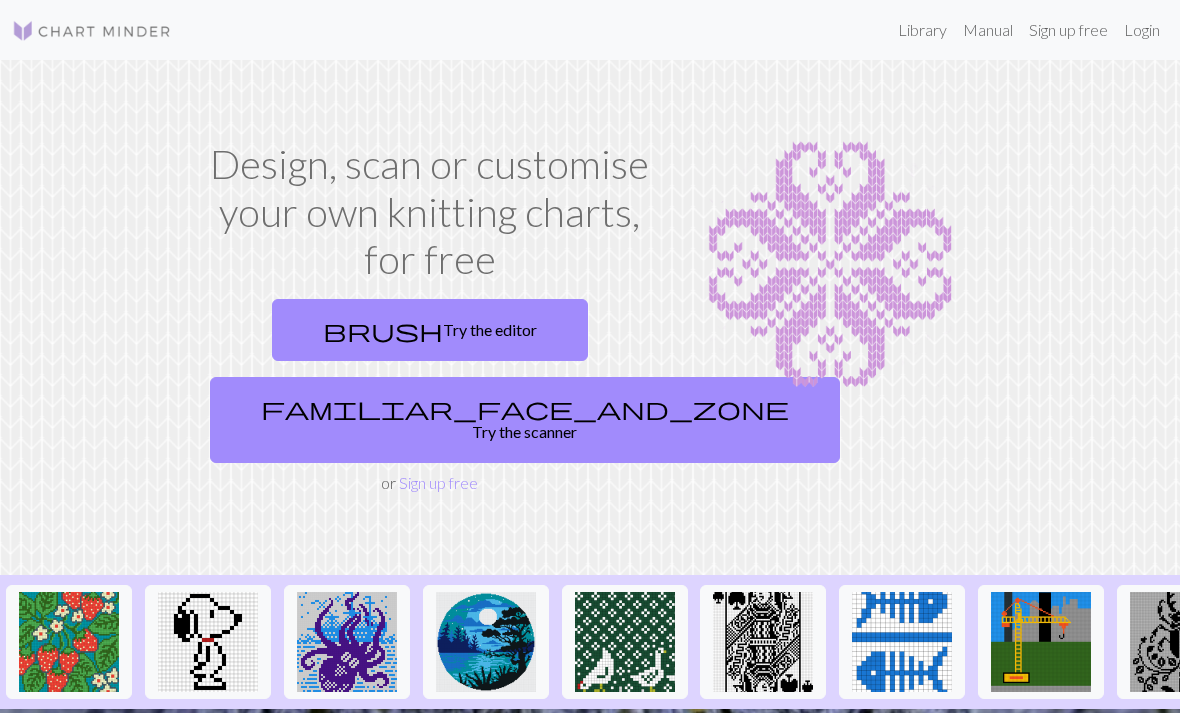 click on "brush  Try the editor" at bounding box center [430, 330] 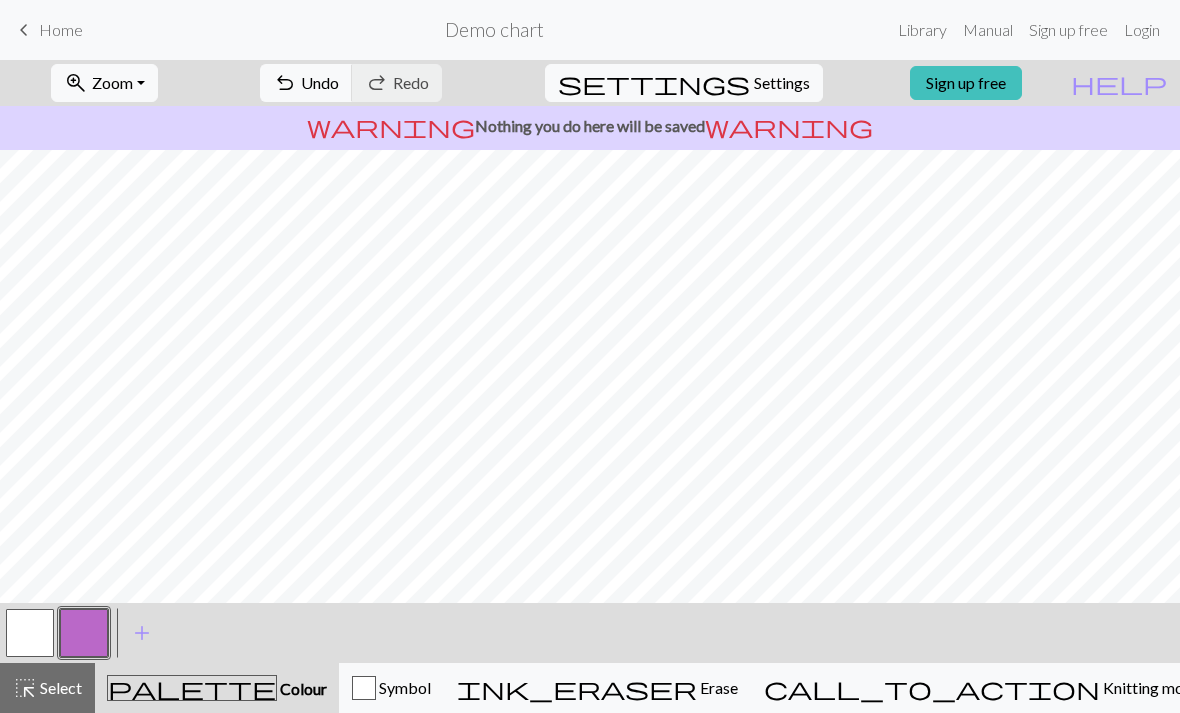 click on "ink_eraser   Erase   Erase" at bounding box center [597, 688] 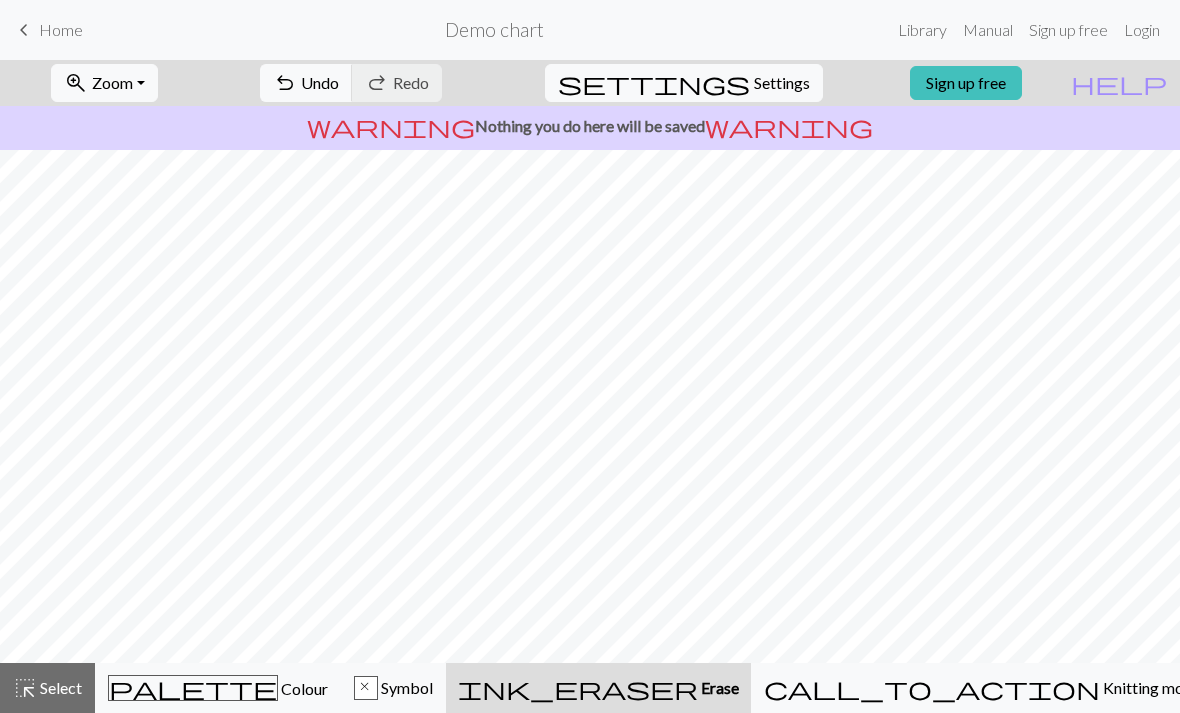 click on "Select" at bounding box center [59, 687] 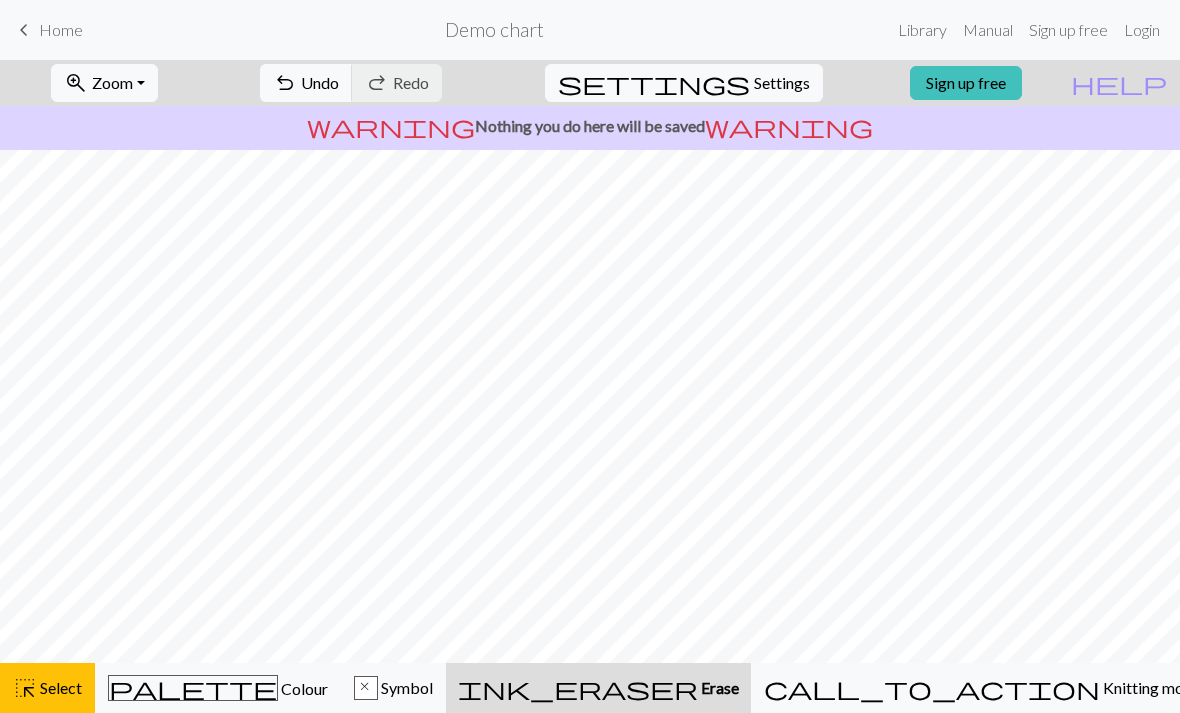 click on "Select" at bounding box center [59, 687] 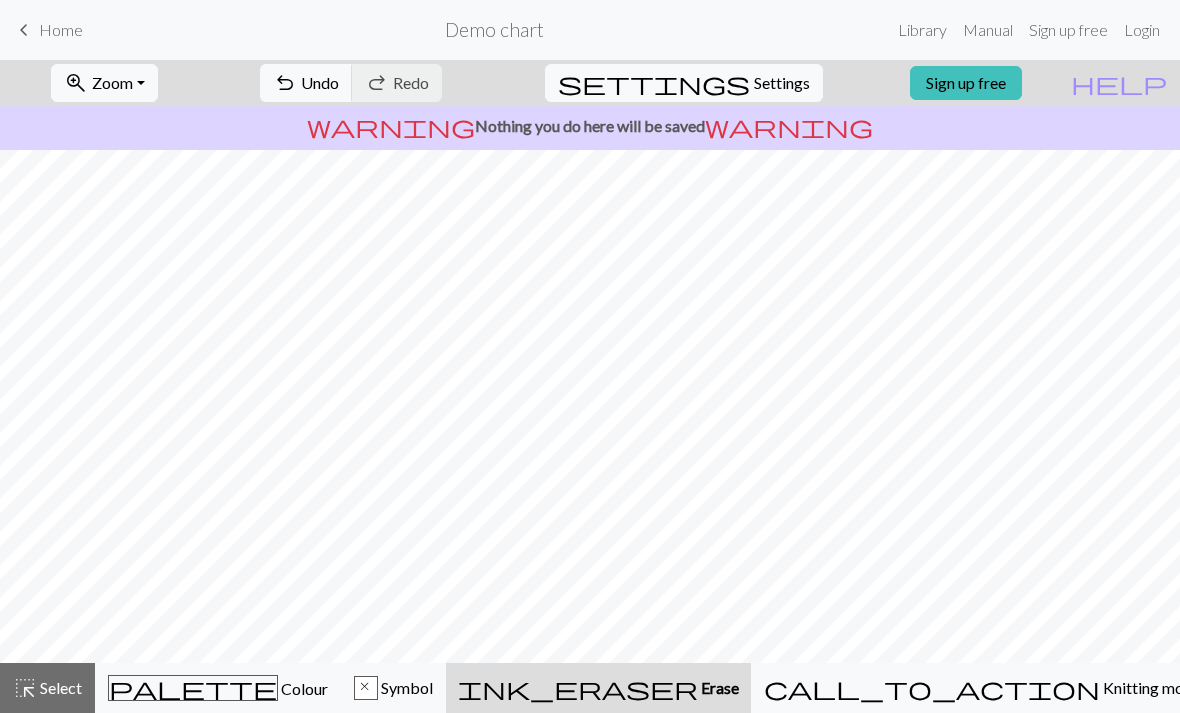 click on "Symbol" at bounding box center [405, 687] 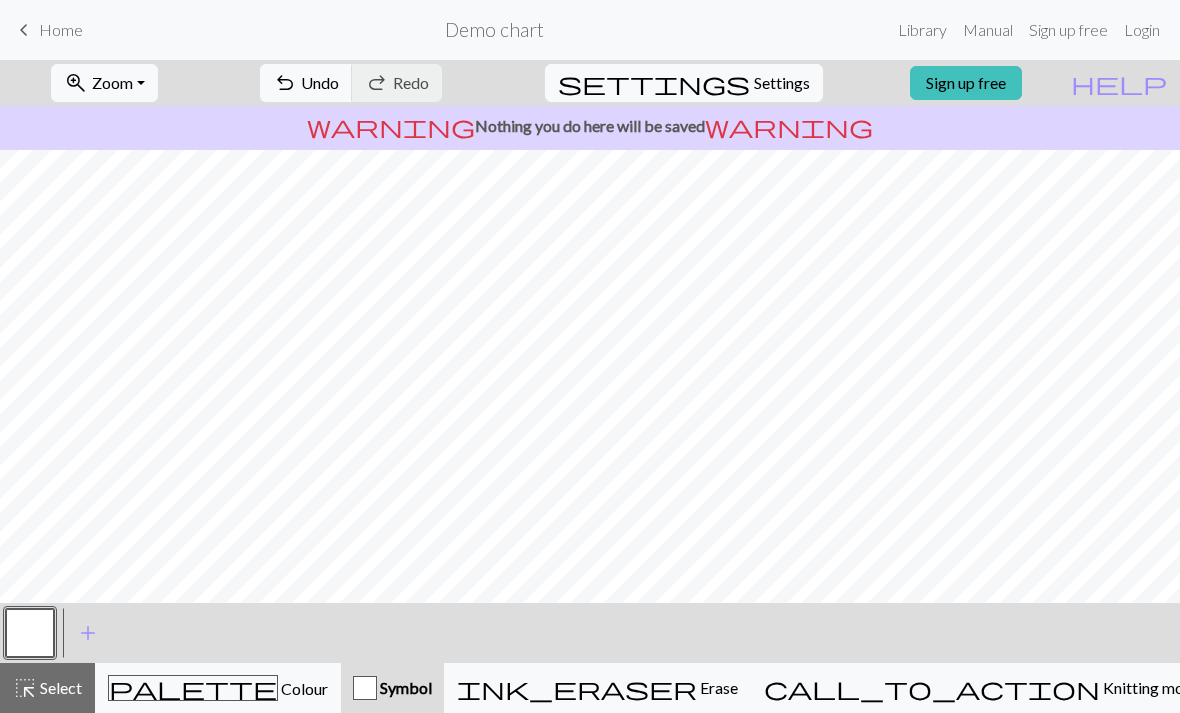 click on "ink_eraser   Erase   Erase" at bounding box center (597, 688) 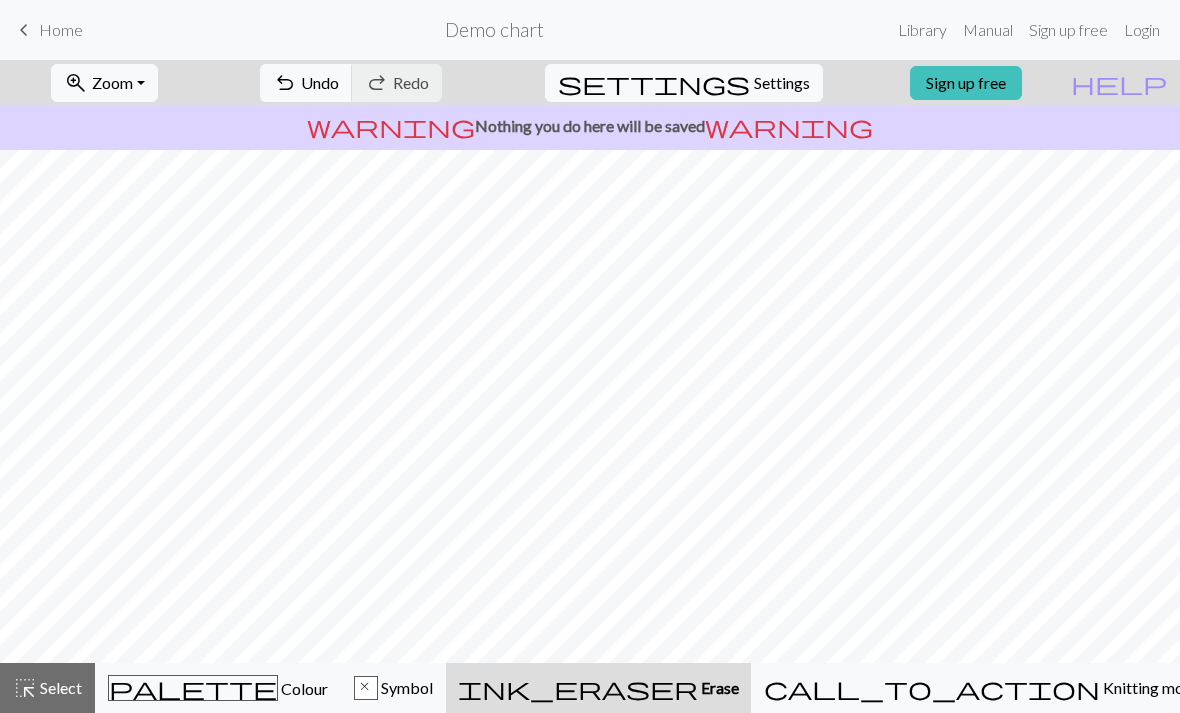 click on "Erase" at bounding box center (718, 687) 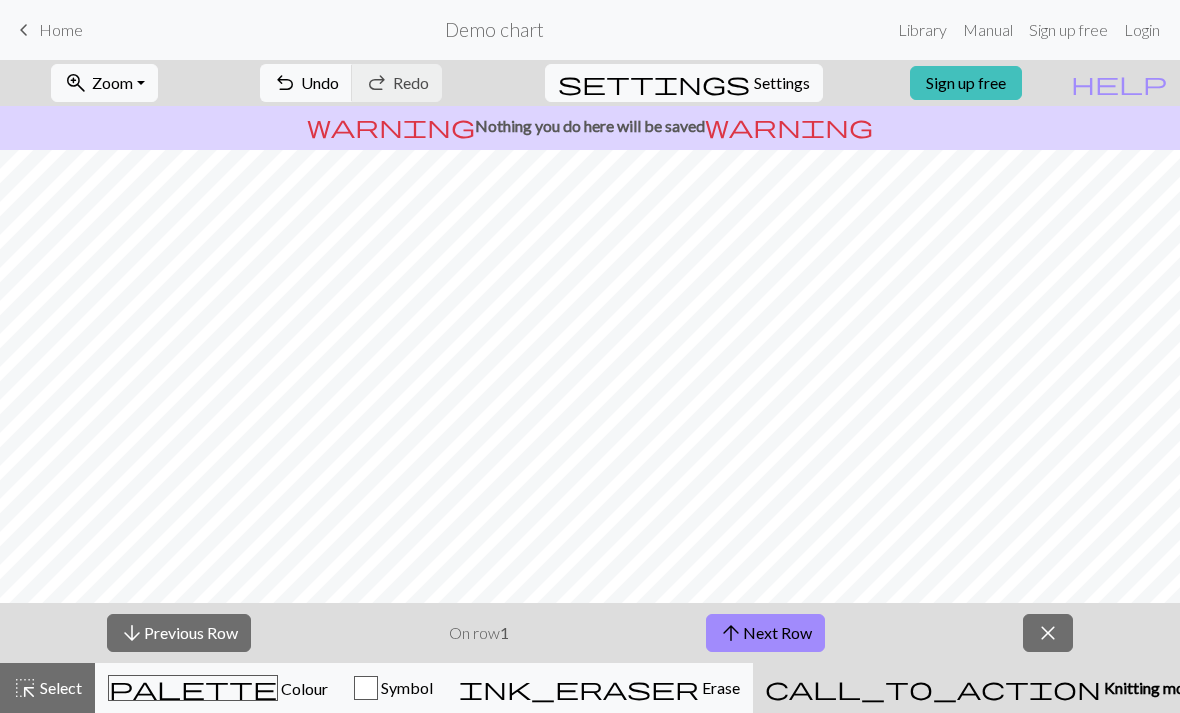 click on "Knitting mode" at bounding box center [1151, 687] 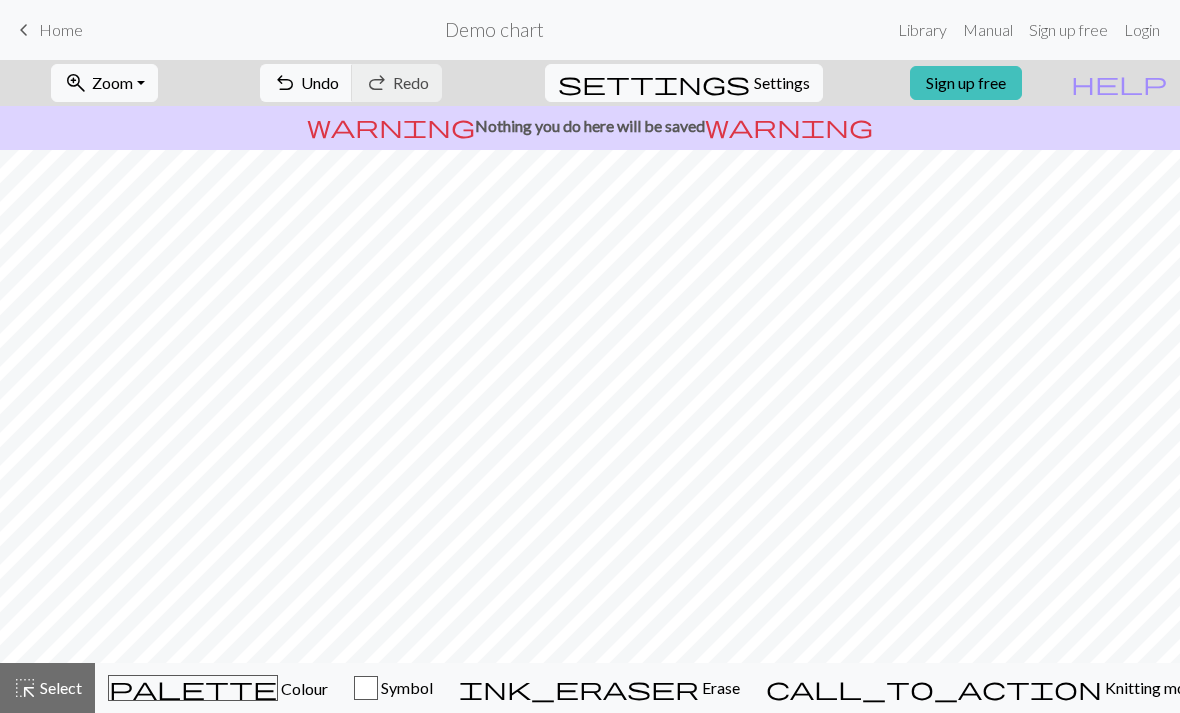 click on "Symbol" at bounding box center (405, 687) 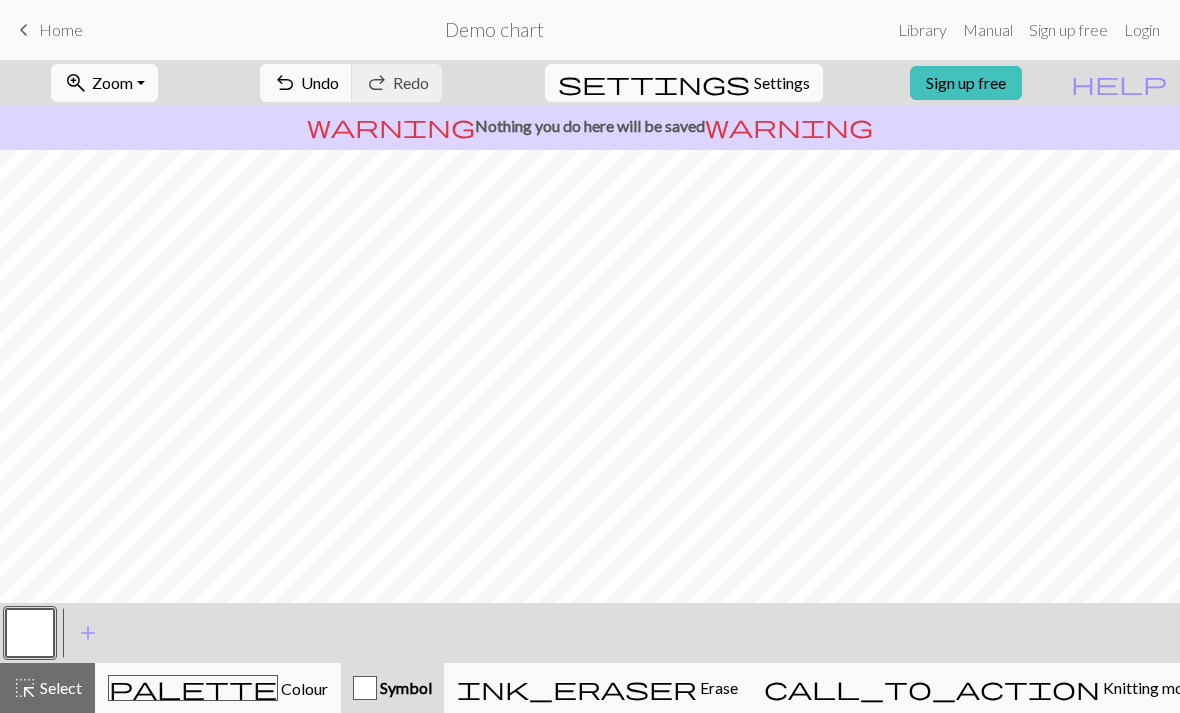 click on "ink_eraser   Erase   Erase" at bounding box center (597, 688) 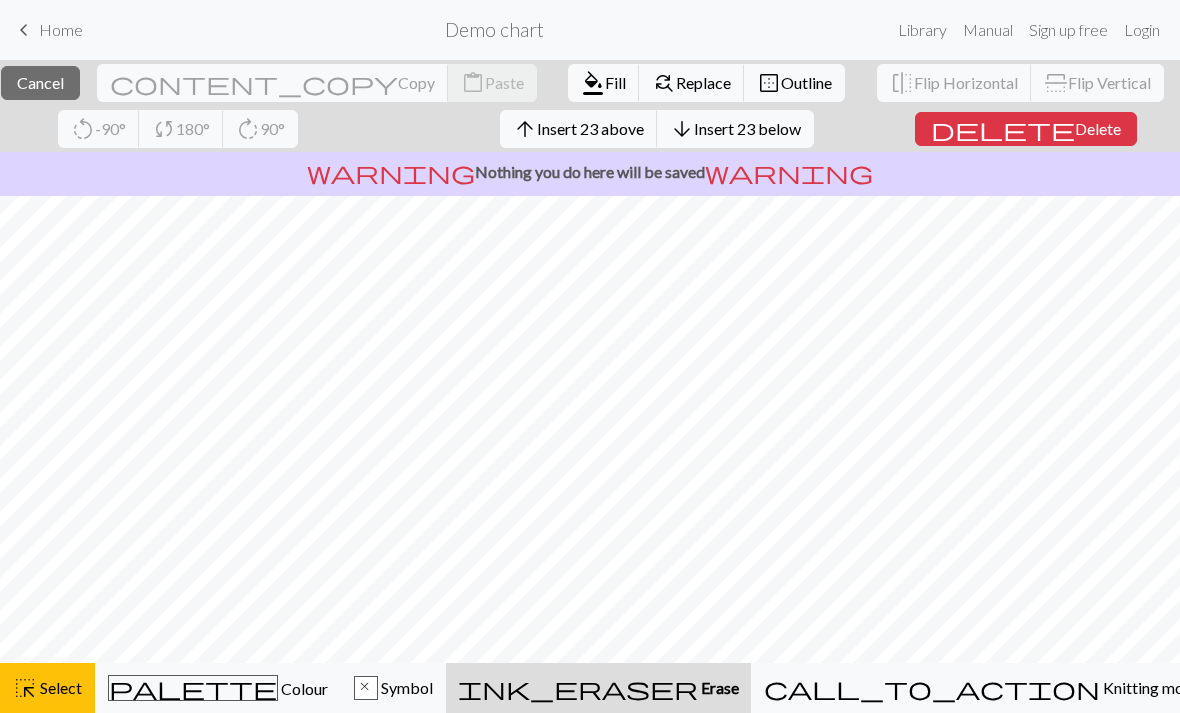 click on "Select" at bounding box center (59, 687) 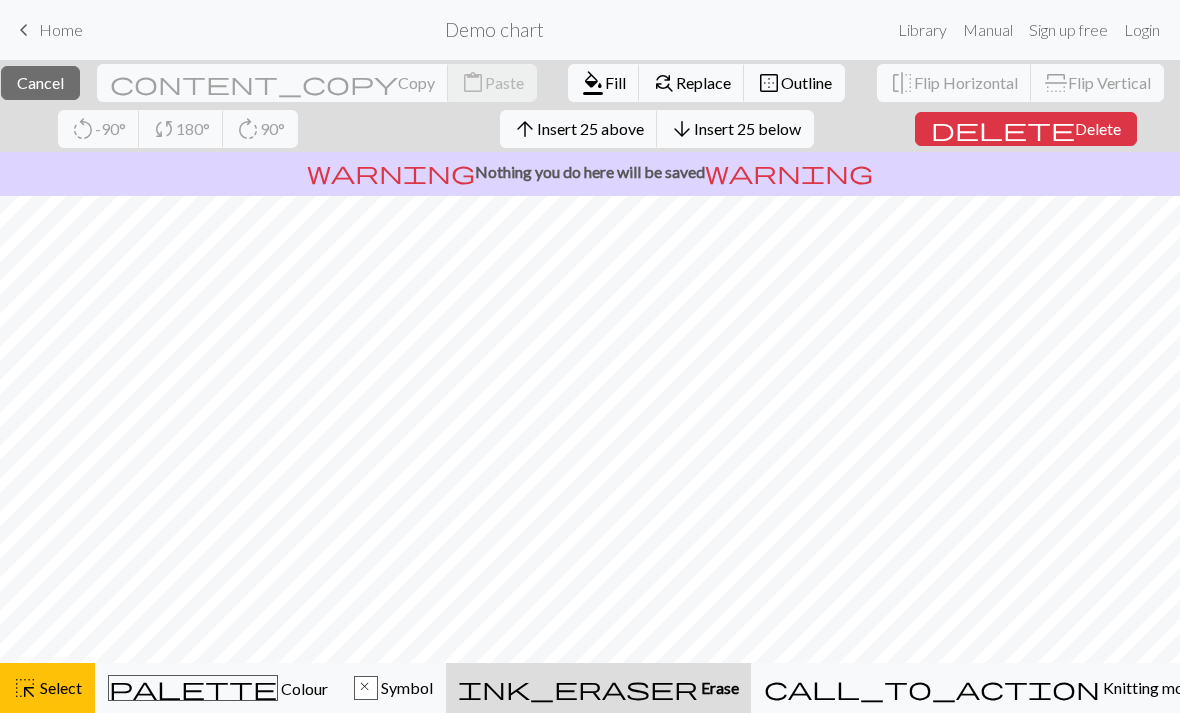 click on "Delete" at bounding box center [1098, 128] 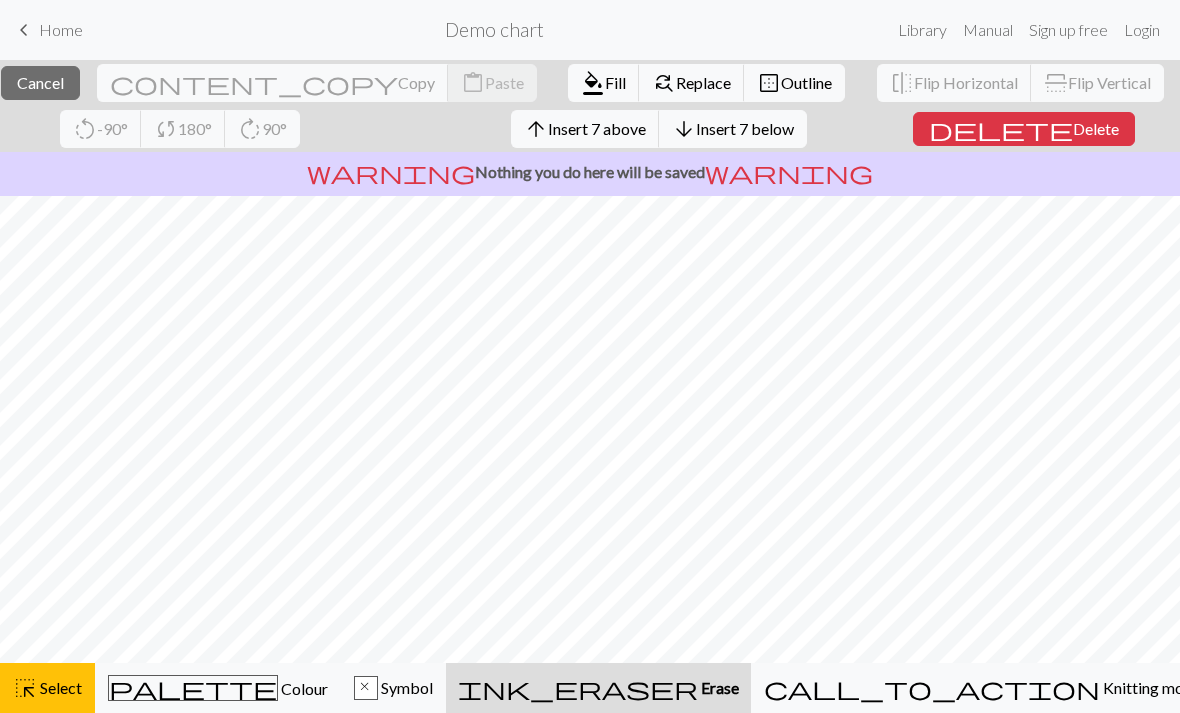 click on "Delete" at bounding box center (1096, 128) 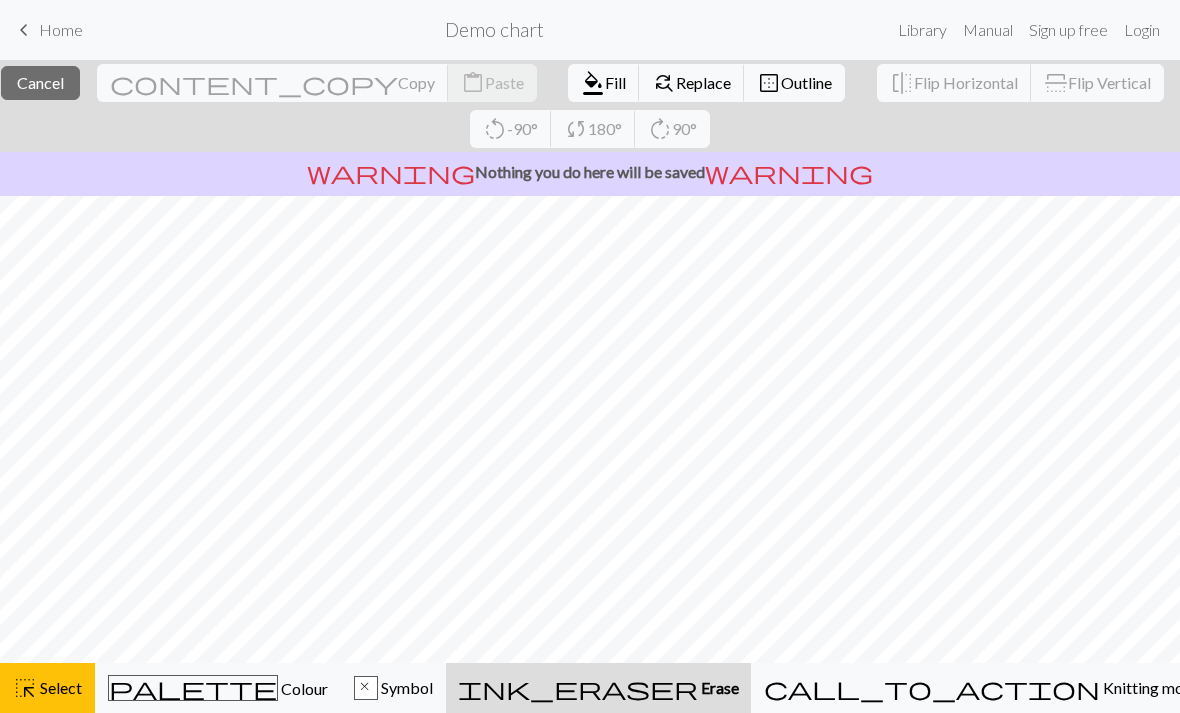 click on "Symbol" at bounding box center [405, 687] 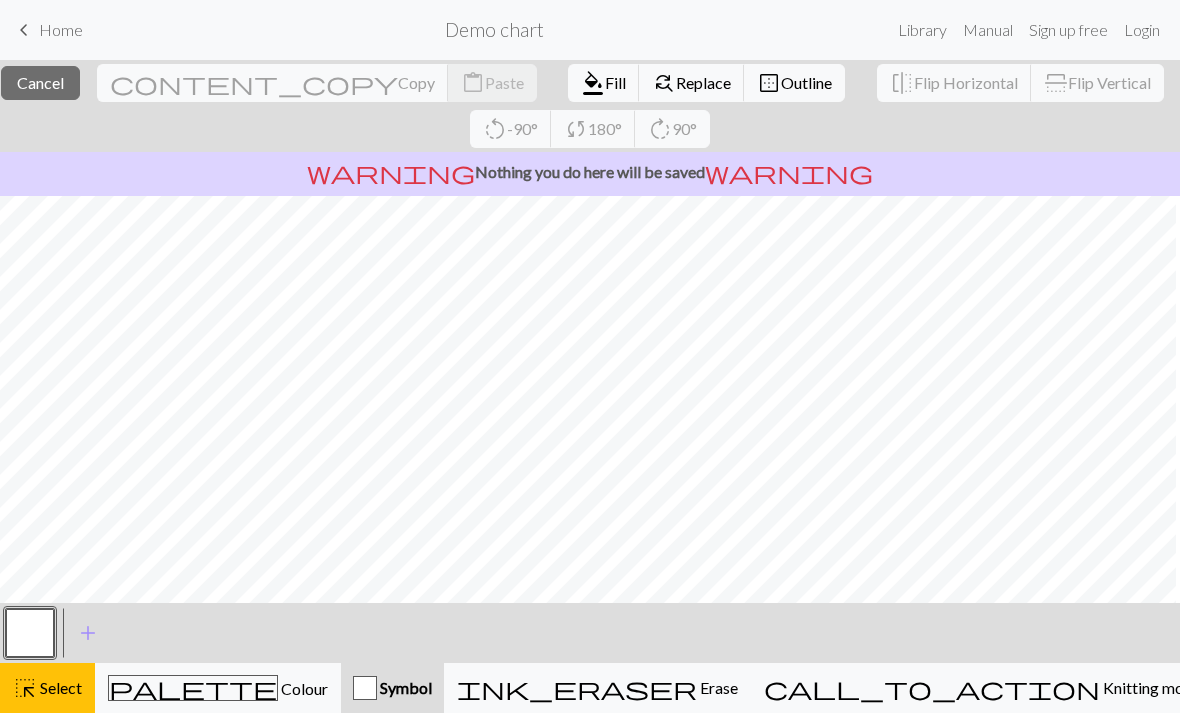 scroll, scrollTop: 0, scrollLeft: 0, axis: both 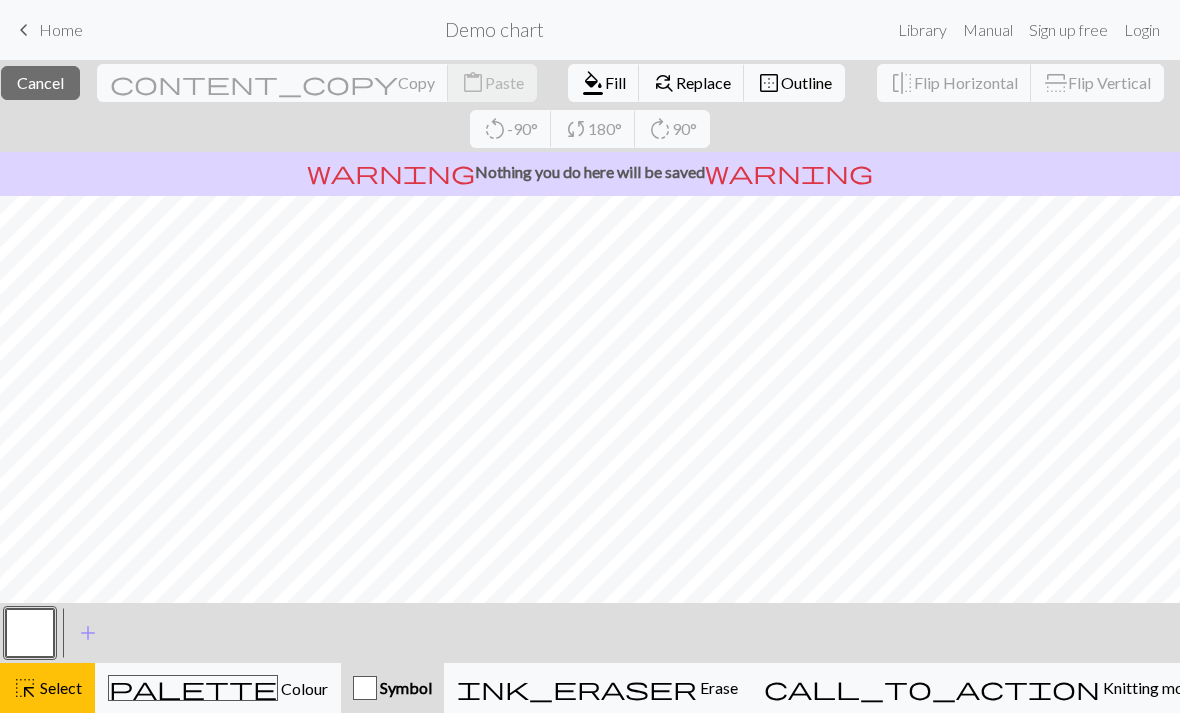 click on "highlight_alt   Select   Select" at bounding box center [47, 688] 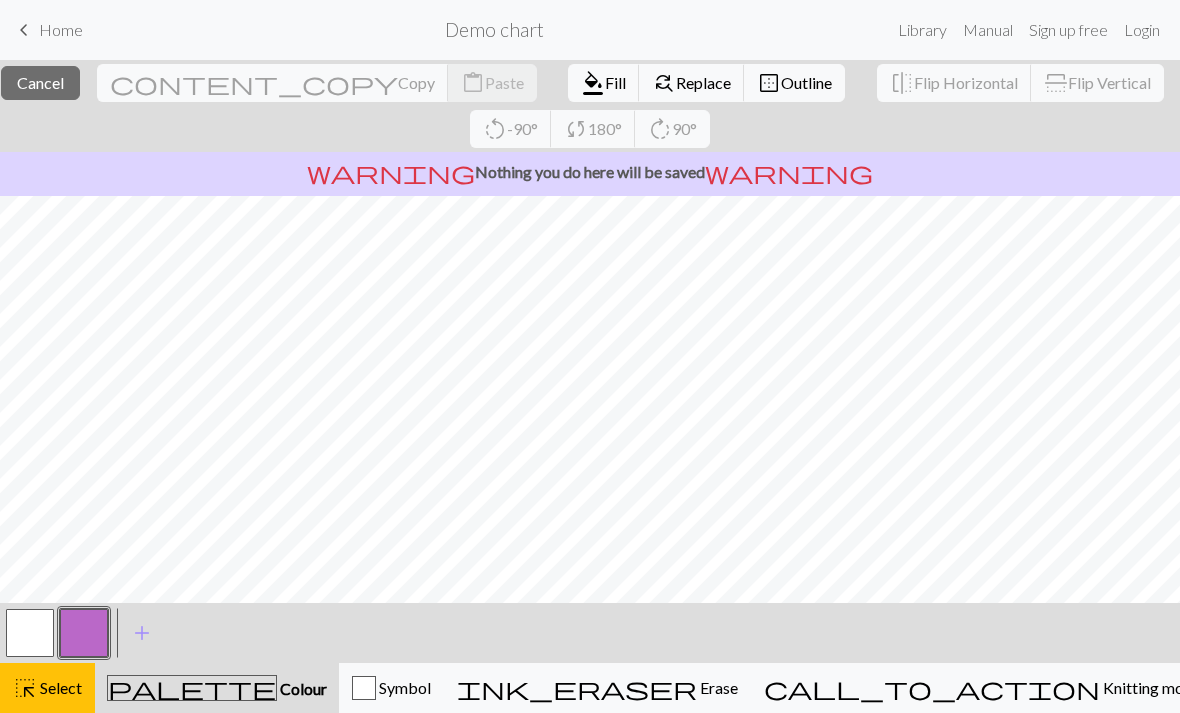click on "Symbol" at bounding box center (391, 688) 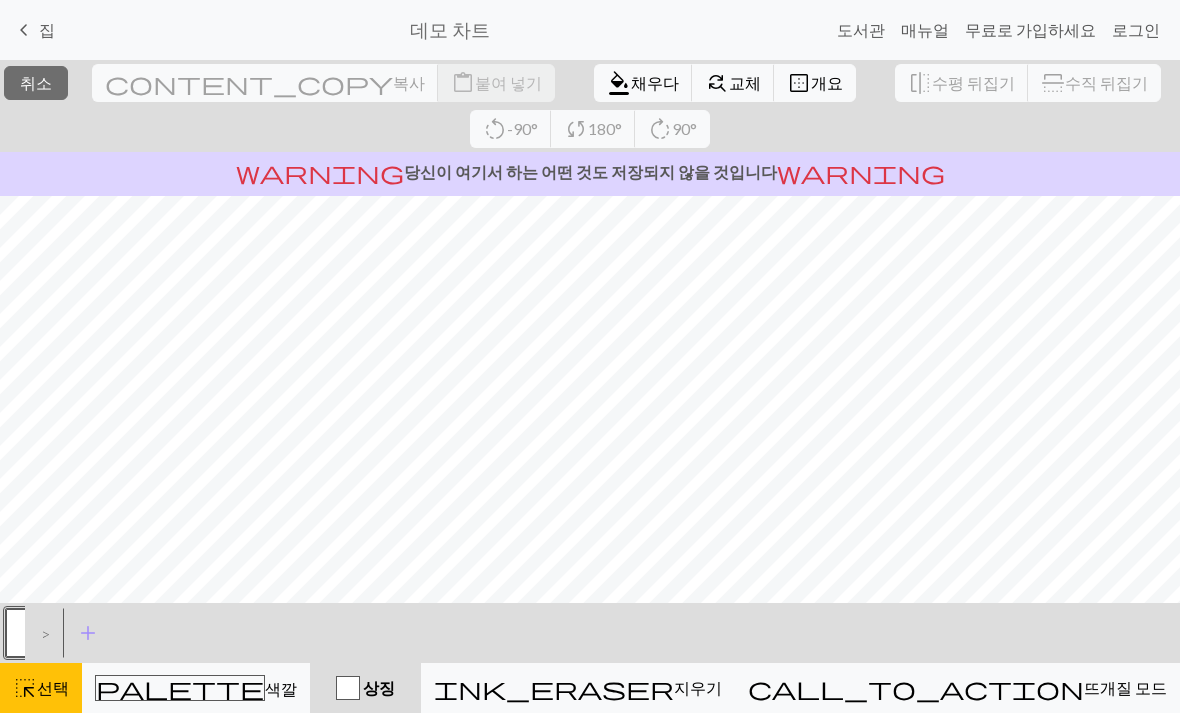 click on "교체" at bounding box center [745, 82] 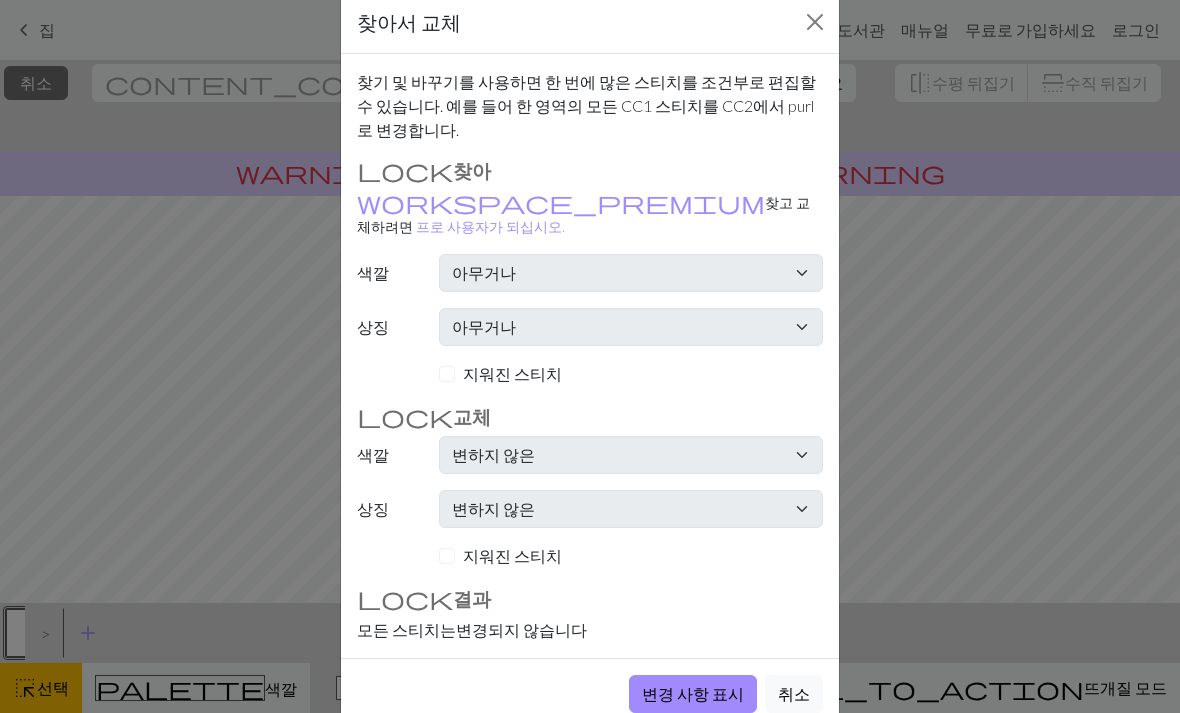 scroll, scrollTop: 35, scrollLeft: 0, axis: vertical 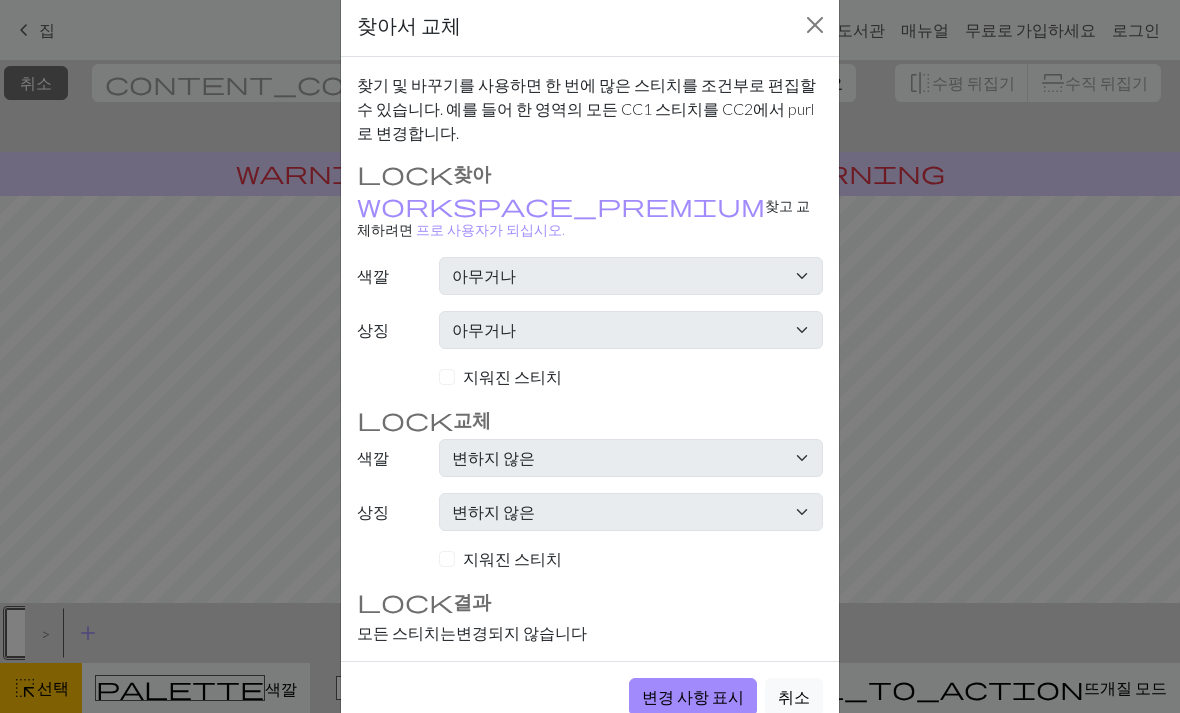 click on "취소" at bounding box center [794, 697] 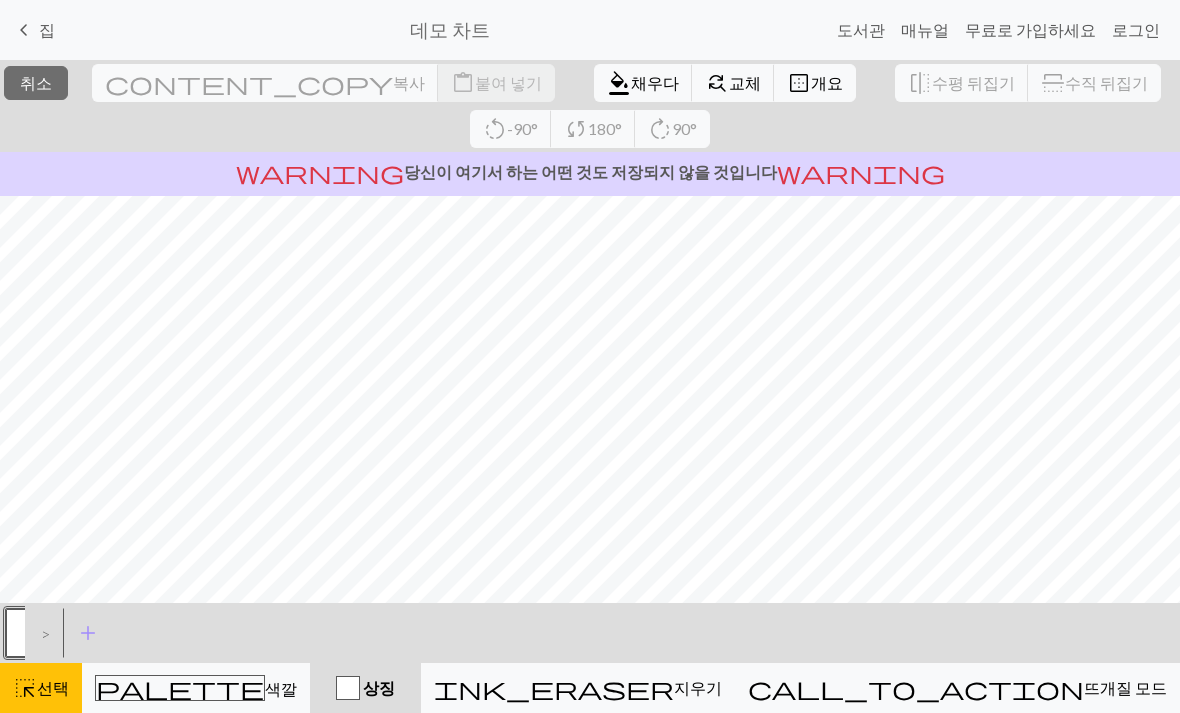 click on "call_to_action   뜨개질 모드  뜨개질 모드" at bounding box center (957, 688) 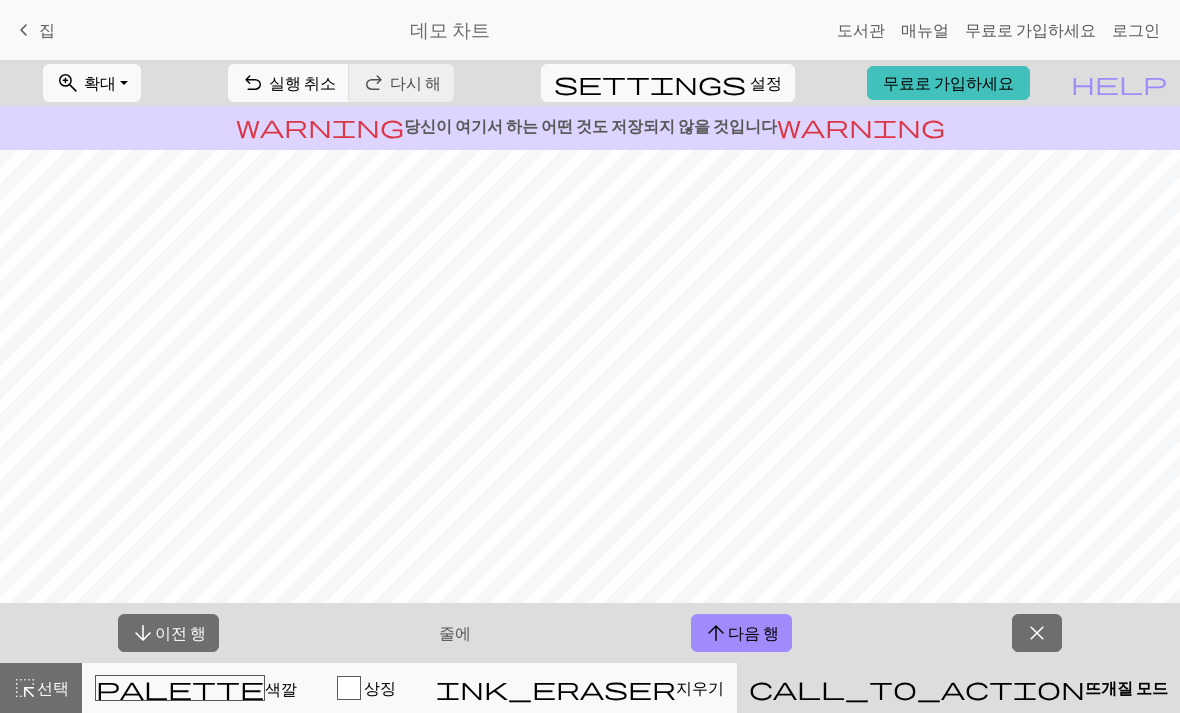 click on "뜨개질 모드" at bounding box center (1126, 687) 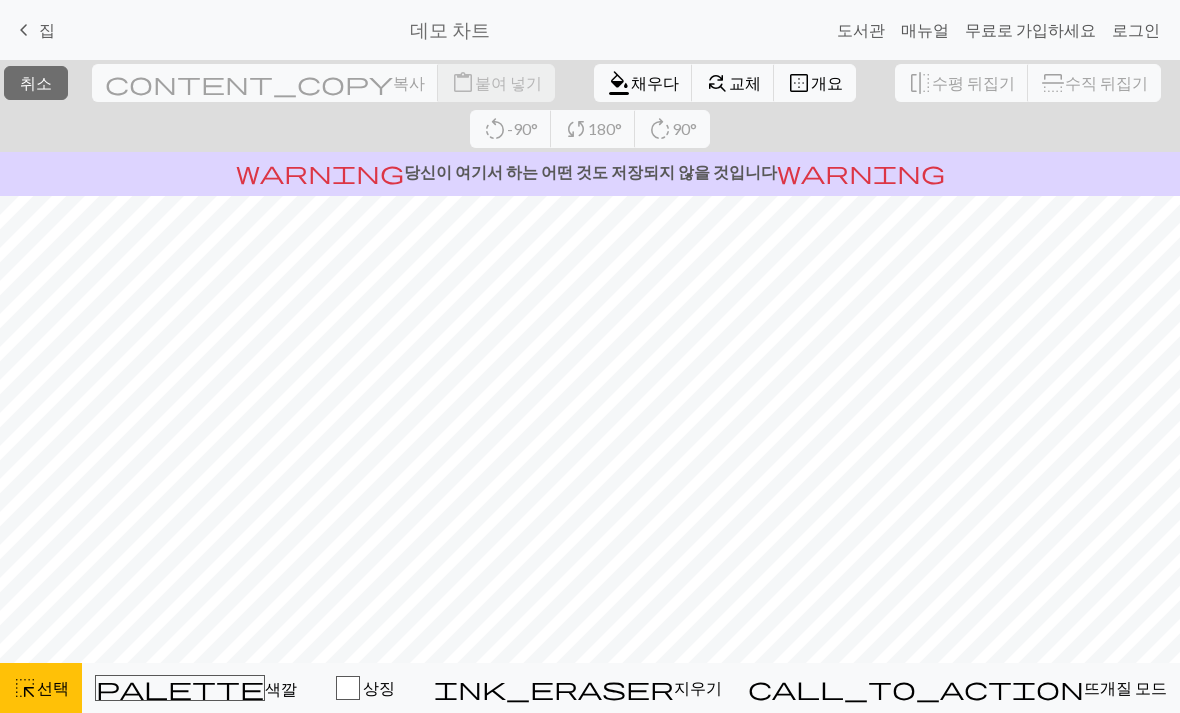 click on "border_outer" at bounding box center [799, 83] 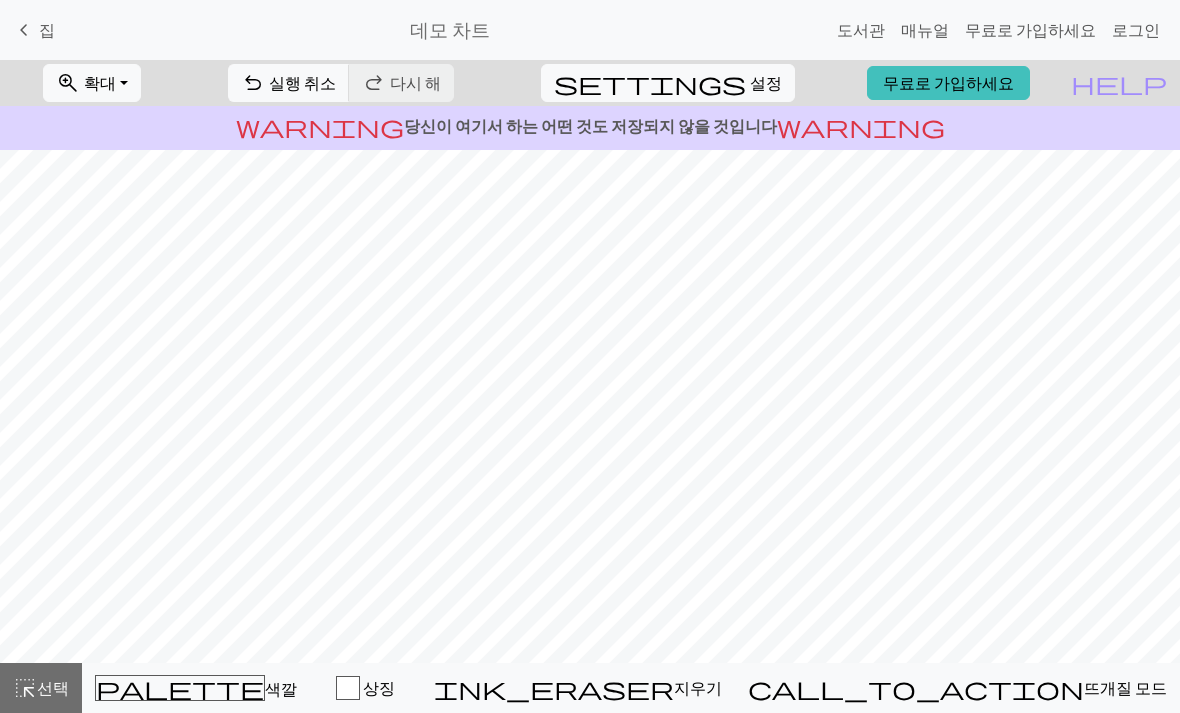 click on "settings" at bounding box center [650, 83] 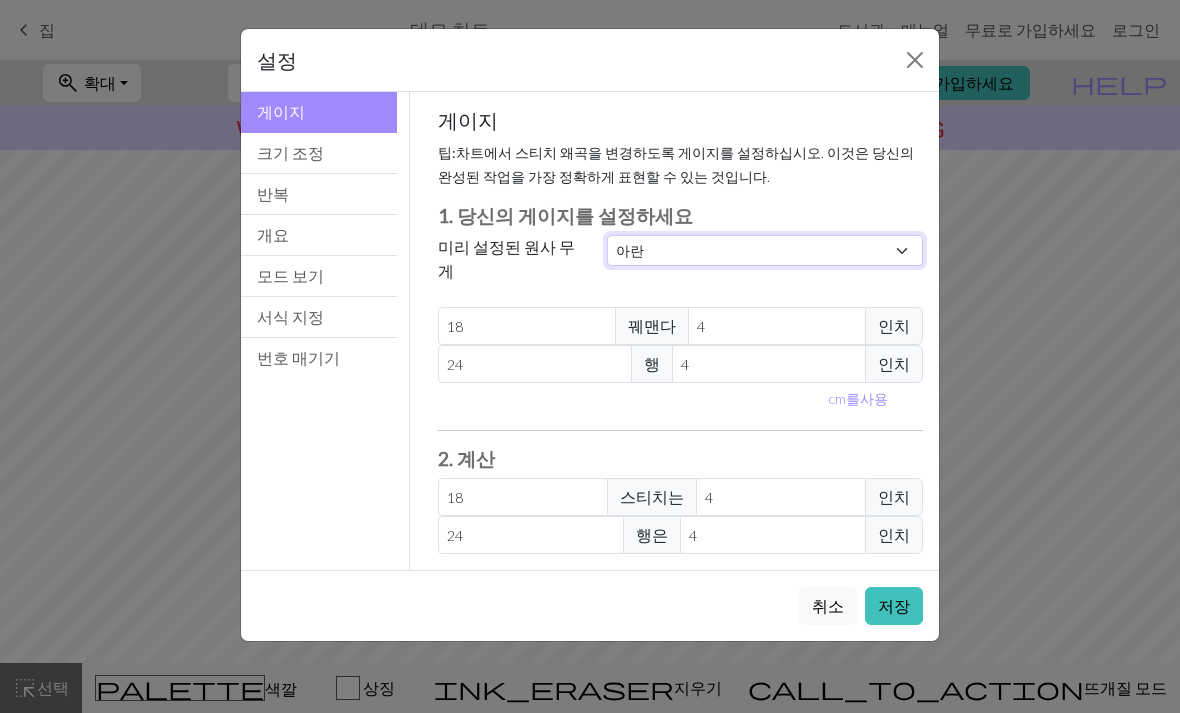 click on "커스텀 정사각형 레이스 가벼운 핑거링 손가락질 스포츠 더블 니트 털을 한 아란 부피가 큰 엄청 부피가 큰" at bounding box center [765, 250] 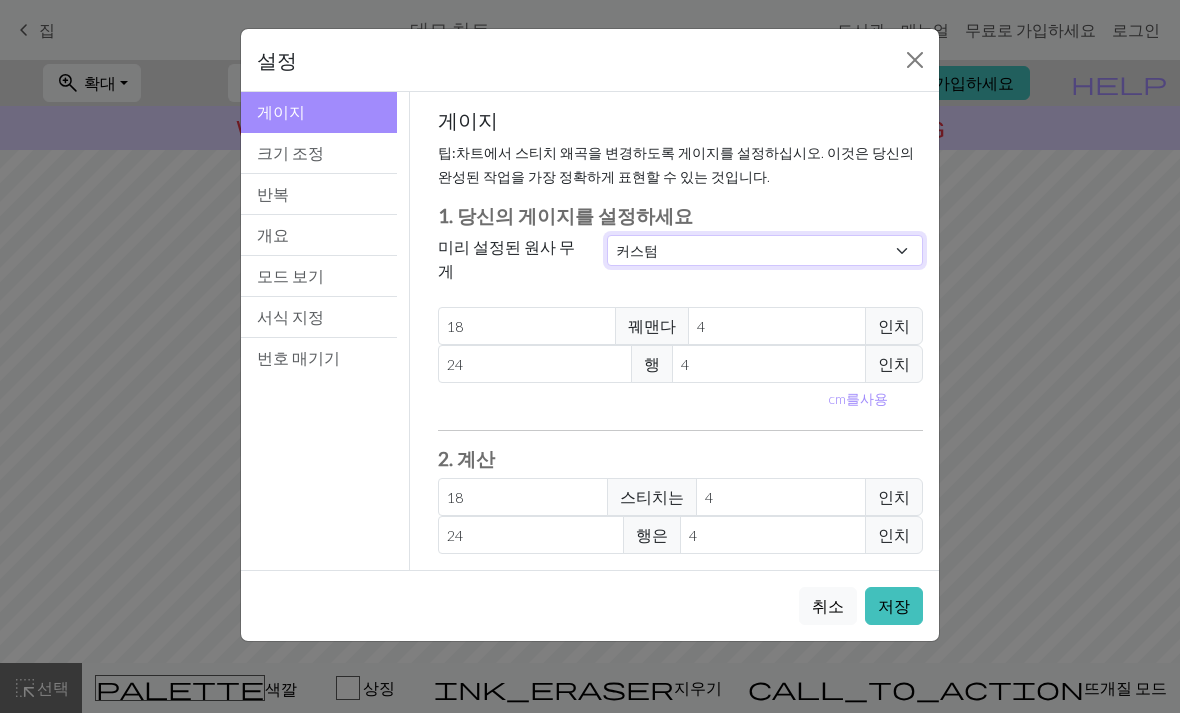 click on "커스텀 정사각형 레이스 가벼운 핑거링 손가락질 스포츠 더블 니트 털을 한 아란 부피가 큰 엄청 부피가 큰" at bounding box center [765, 250] 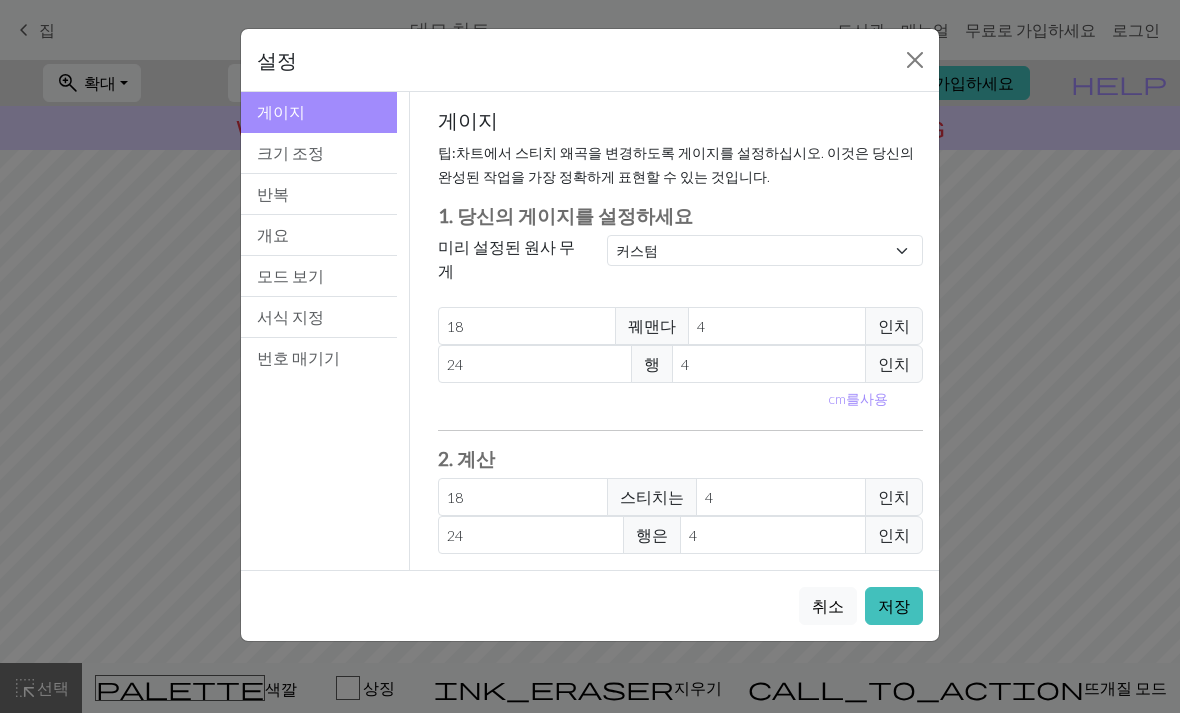 click on "cm를  사용" at bounding box center (858, 398) 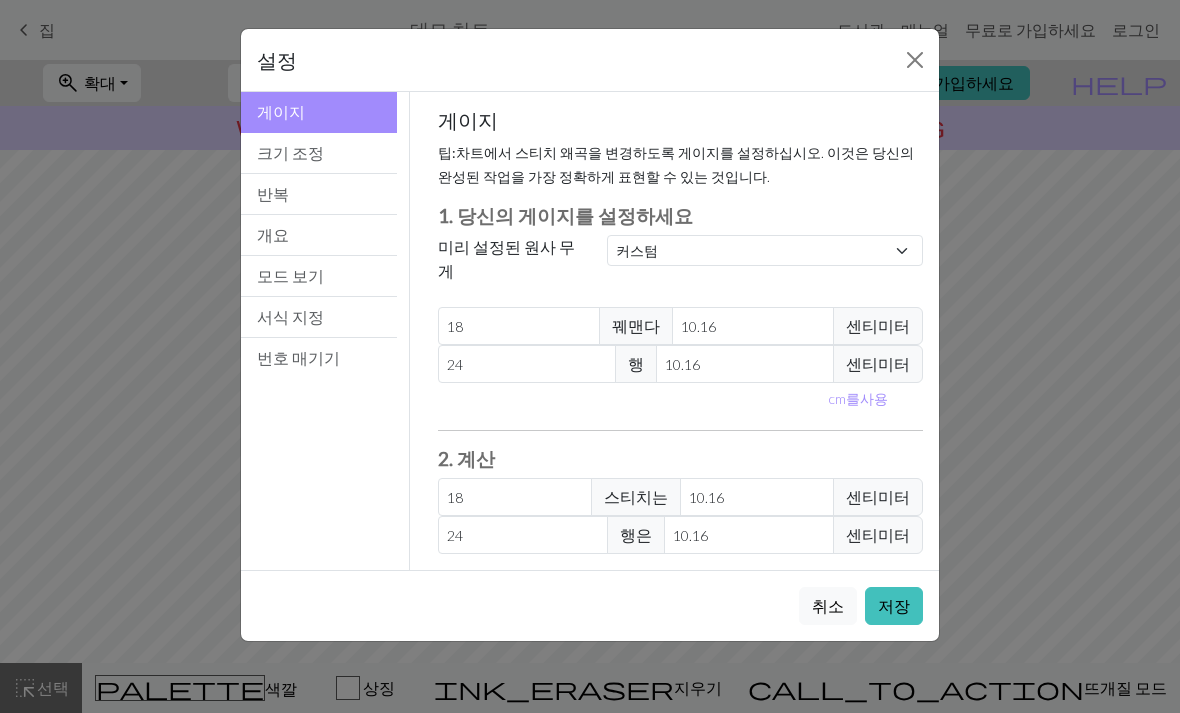 click on "크기 조정" at bounding box center (319, 153) 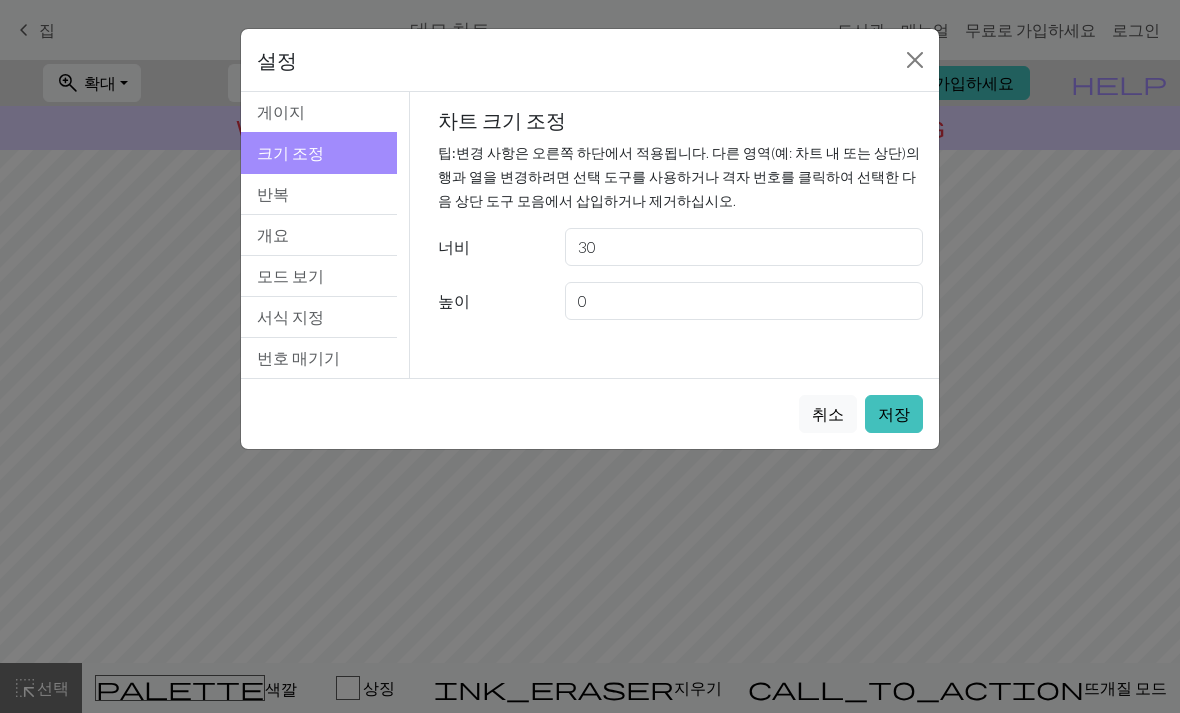 click on "저장" at bounding box center (894, 414) 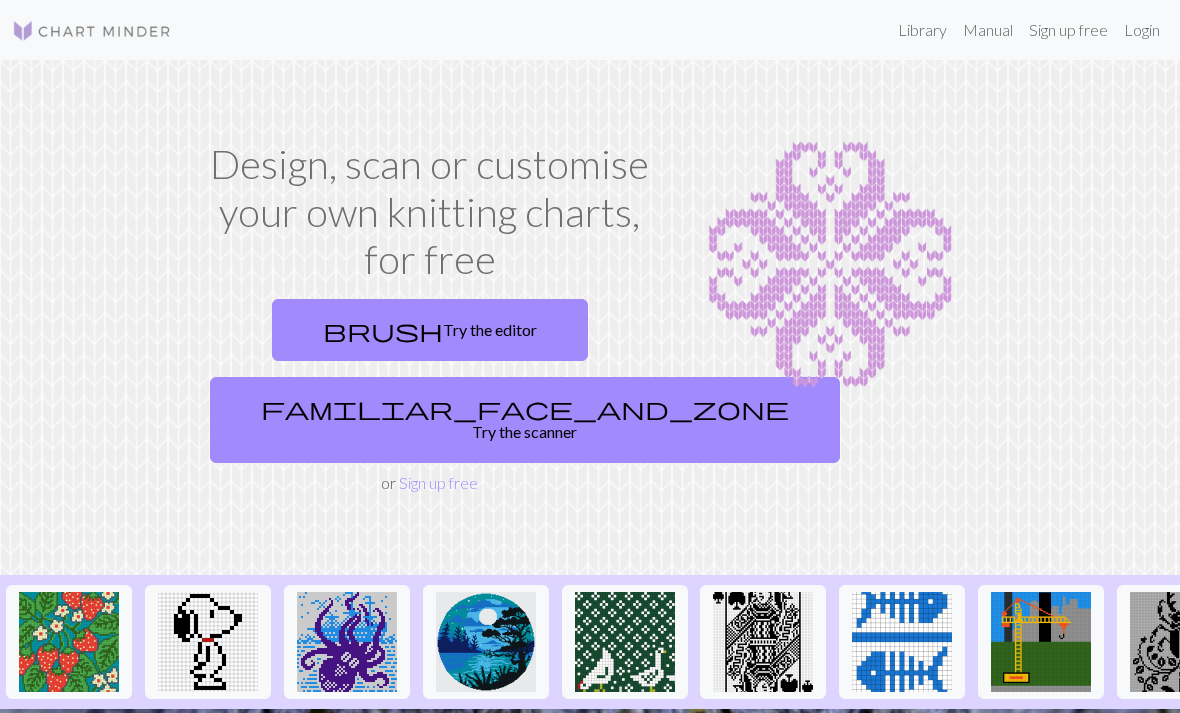 scroll, scrollTop: 0, scrollLeft: 0, axis: both 